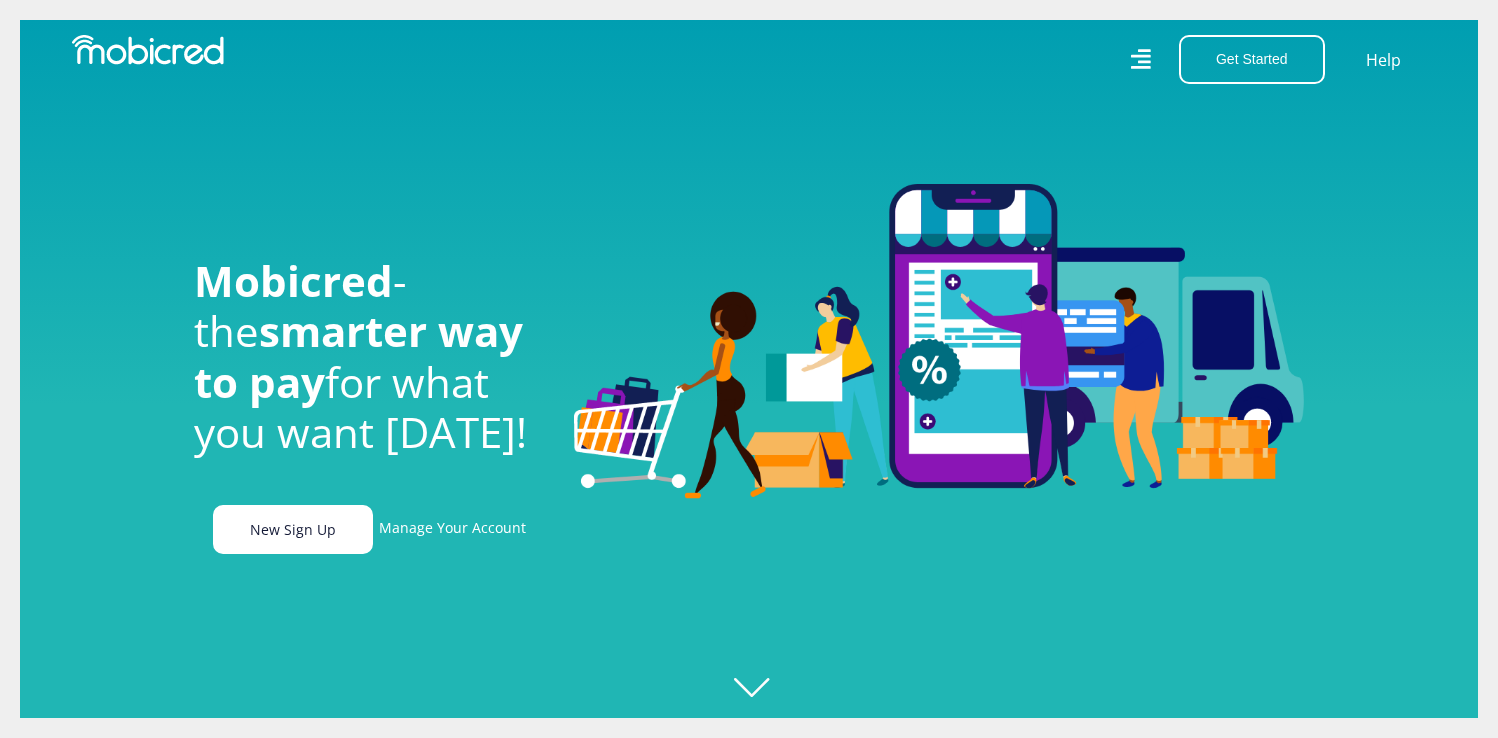 scroll, scrollTop: 0, scrollLeft: 0, axis: both 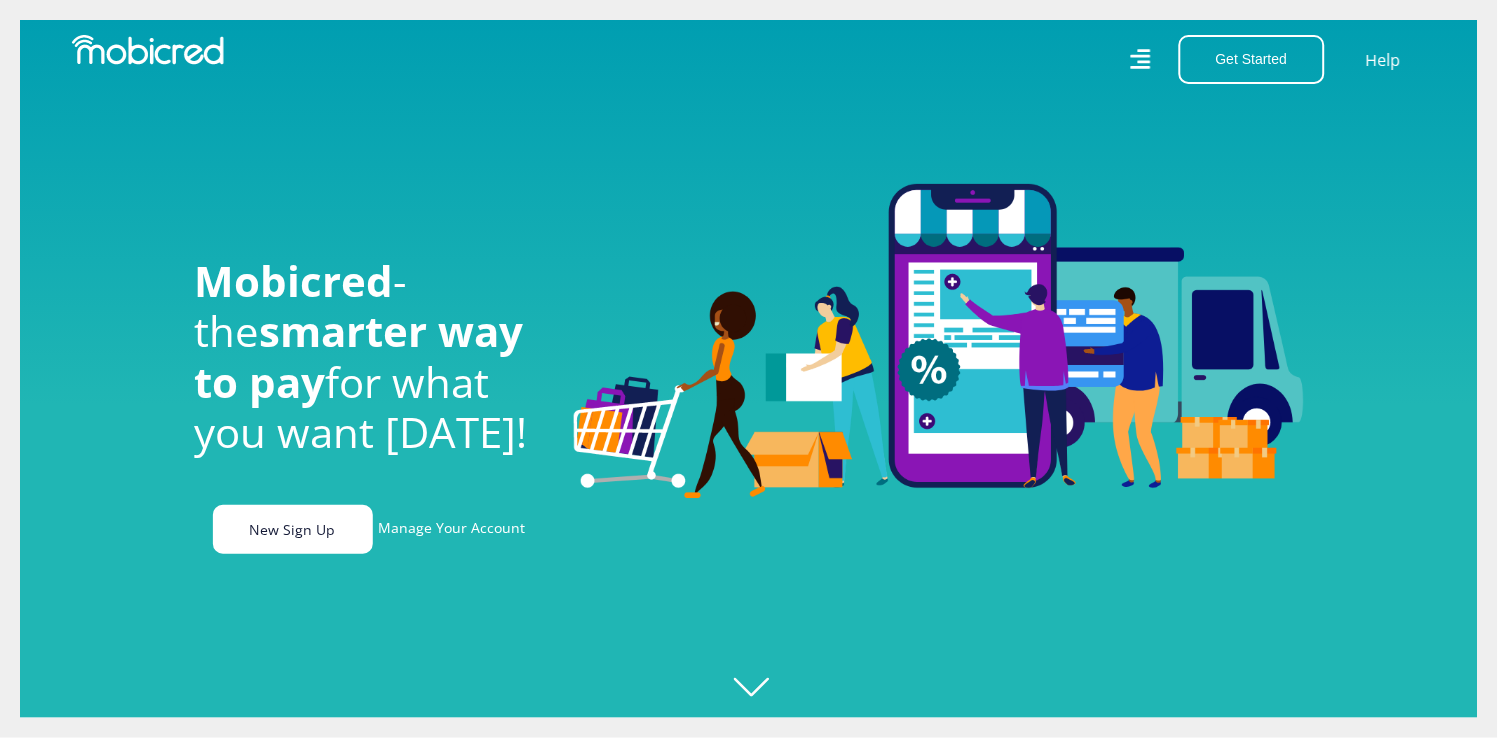 click on "New Sign Up" at bounding box center (293, 529) 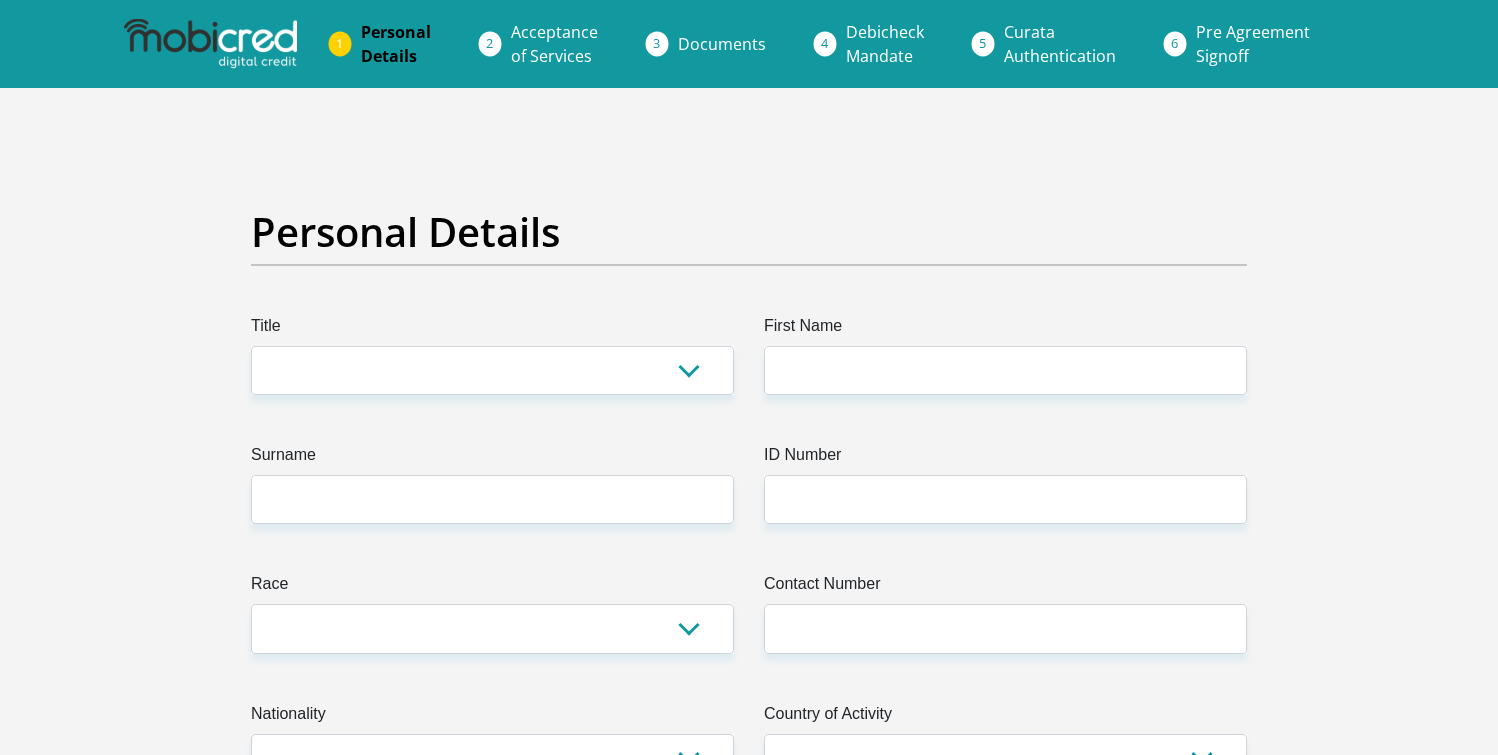 scroll, scrollTop: 0, scrollLeft: 0, axis: both 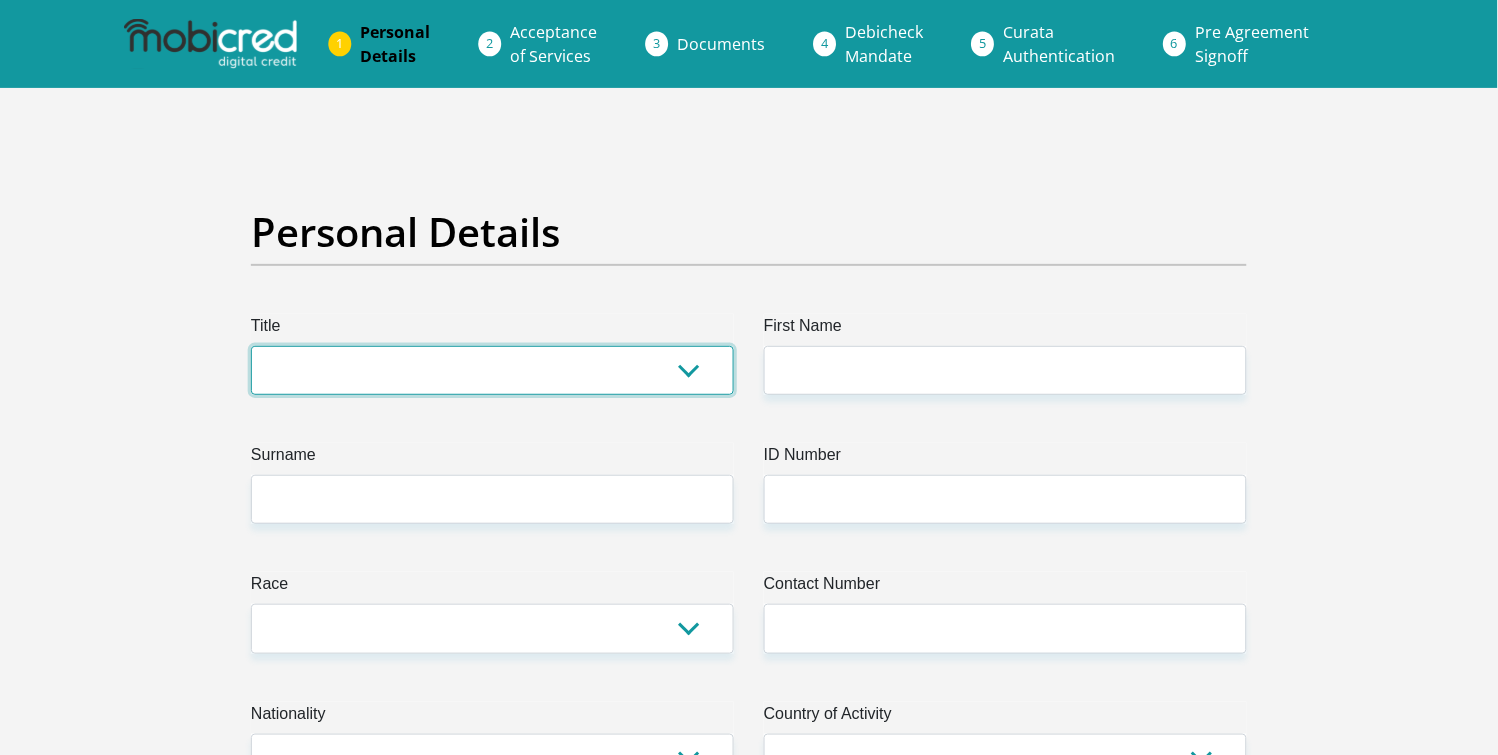 click on "Mr
Ms
Mrs
Dr
Other" at bounding box center (492, 370) 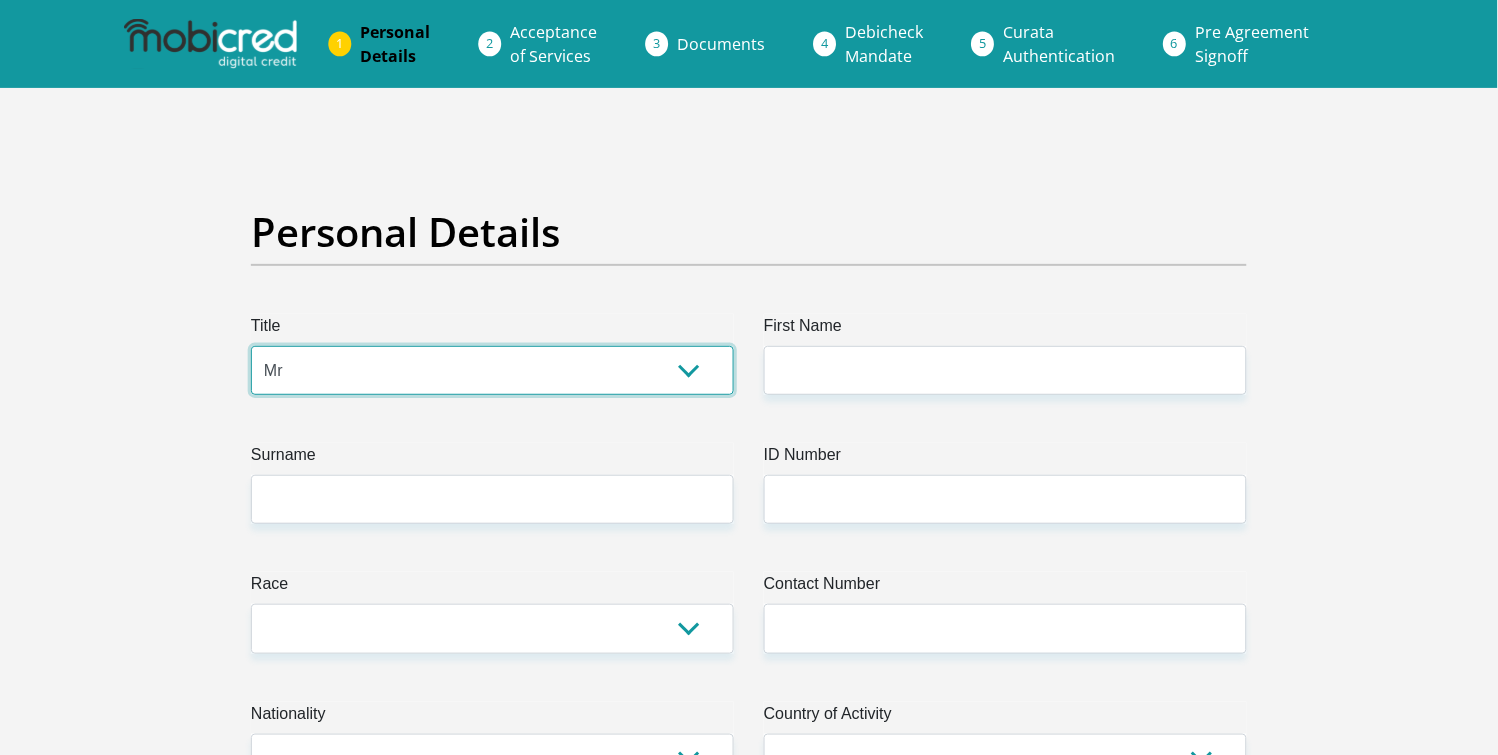click on "Mr
Ms
Mrs
Dr
Other" at bounding box center (492, 370) 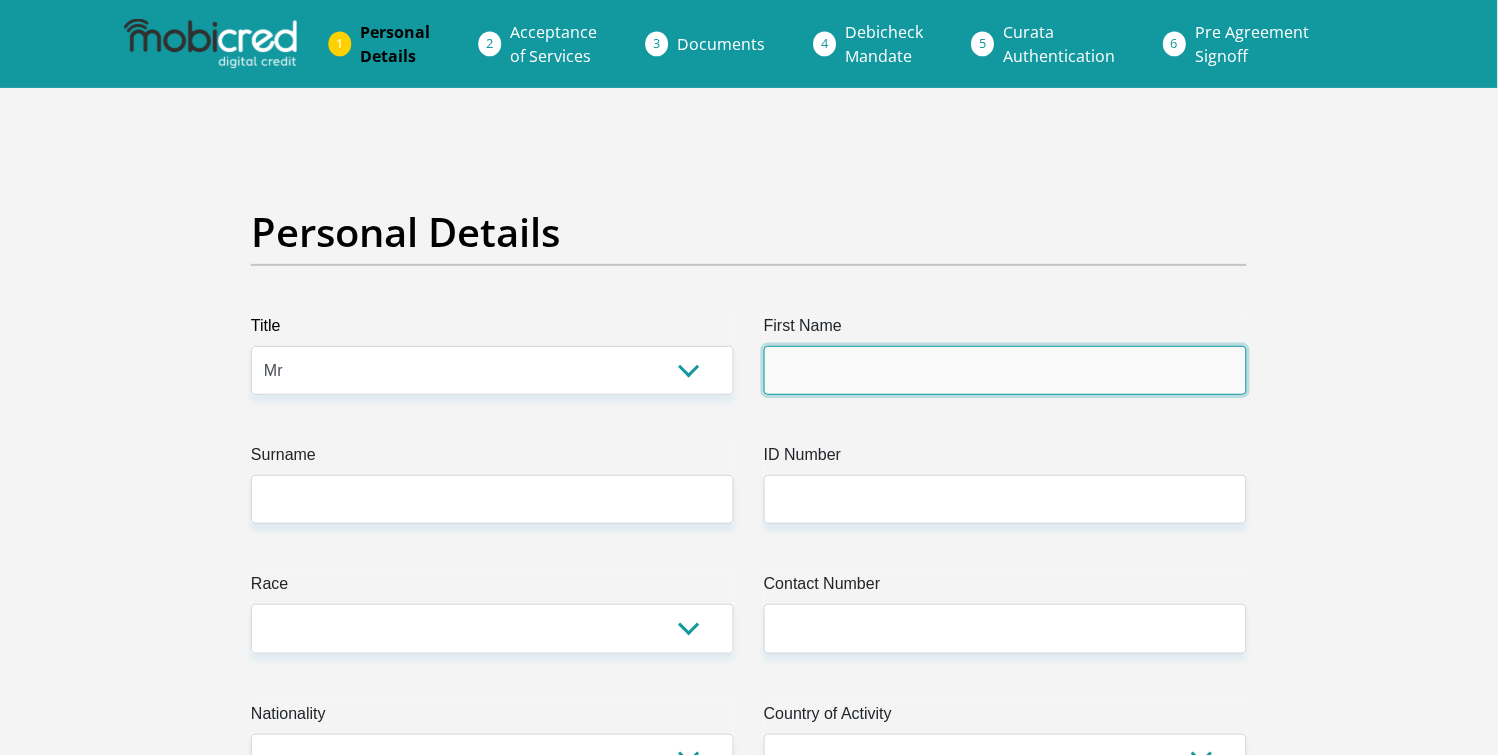 click on "First Name" at bounding box center [1005, 370] 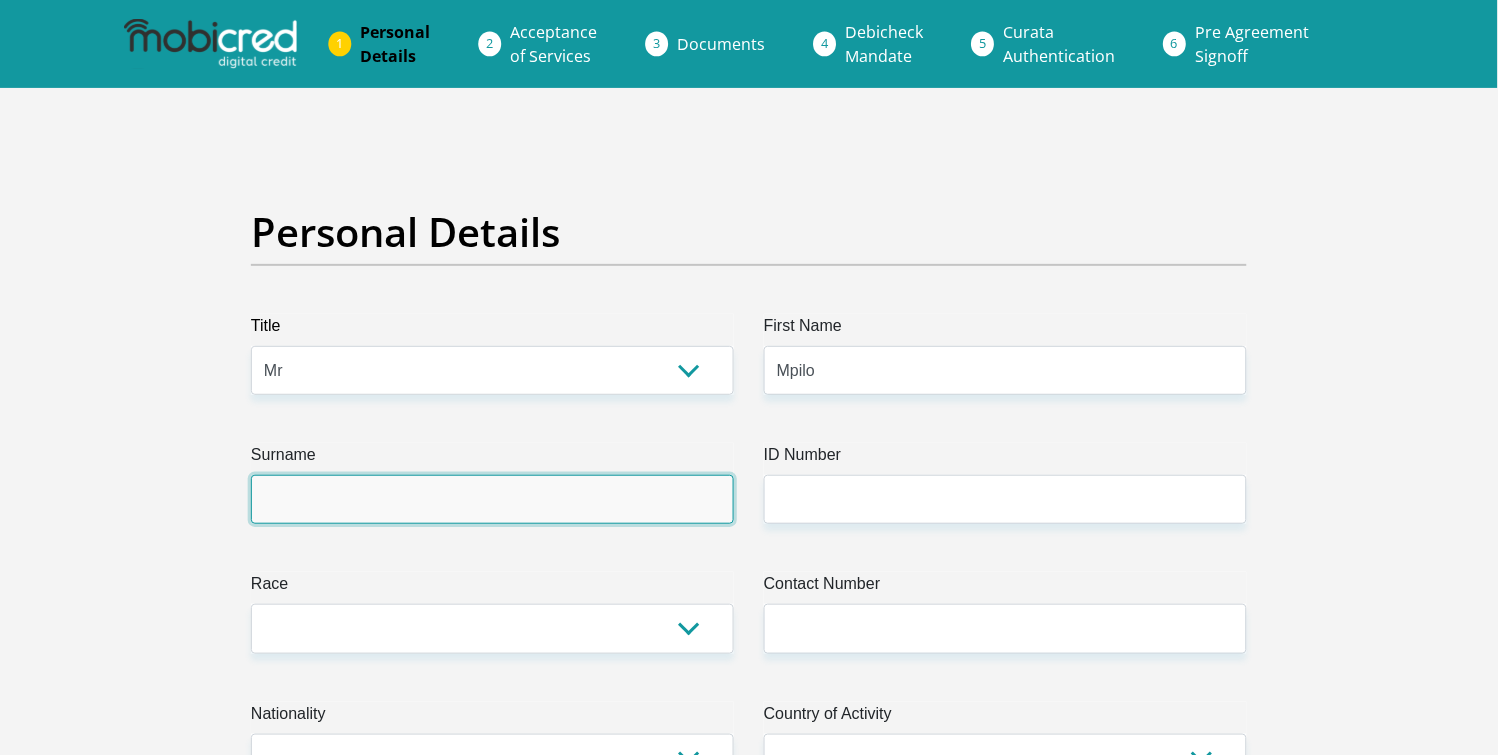 type on "Mthuli" 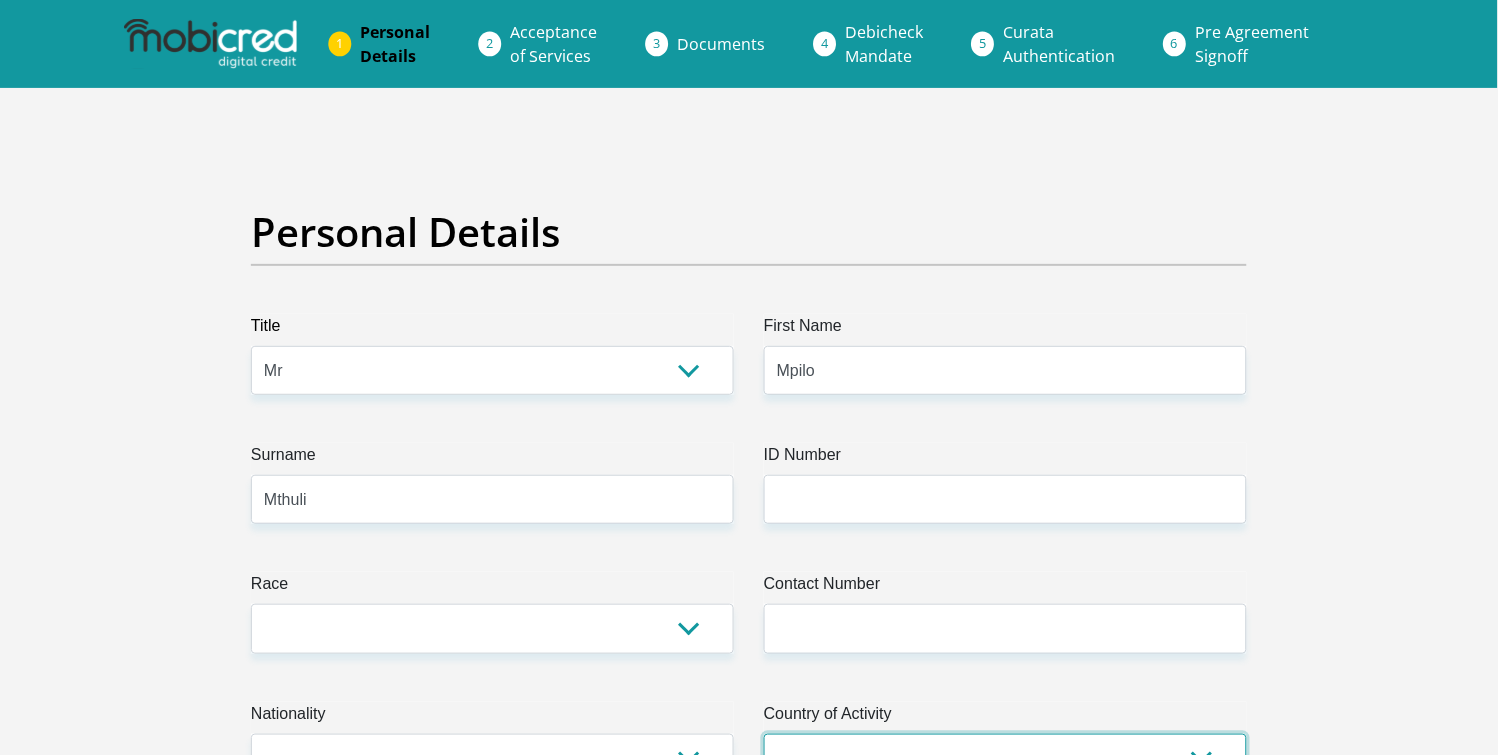 select on "ZAF" 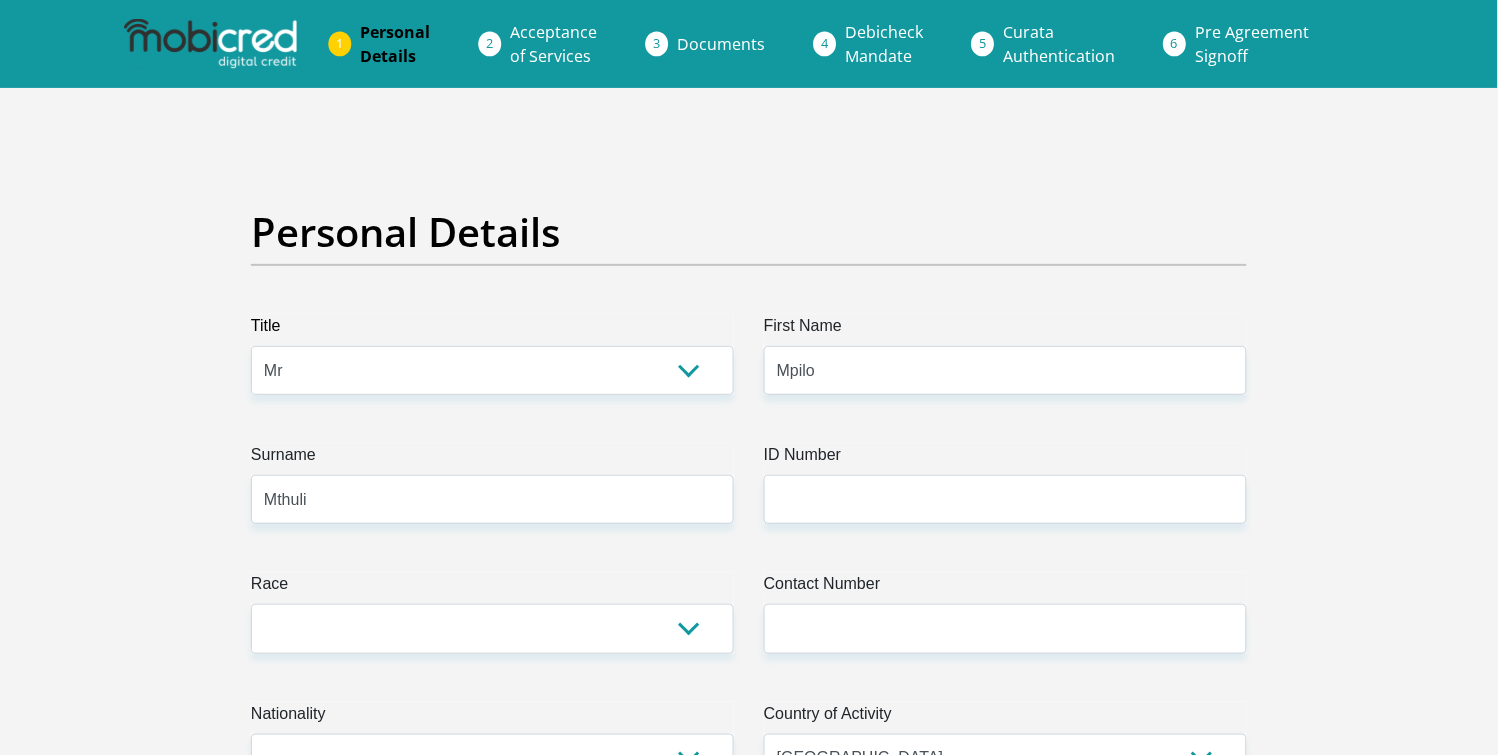 type on "1284 Ray Nkonyeni Road" 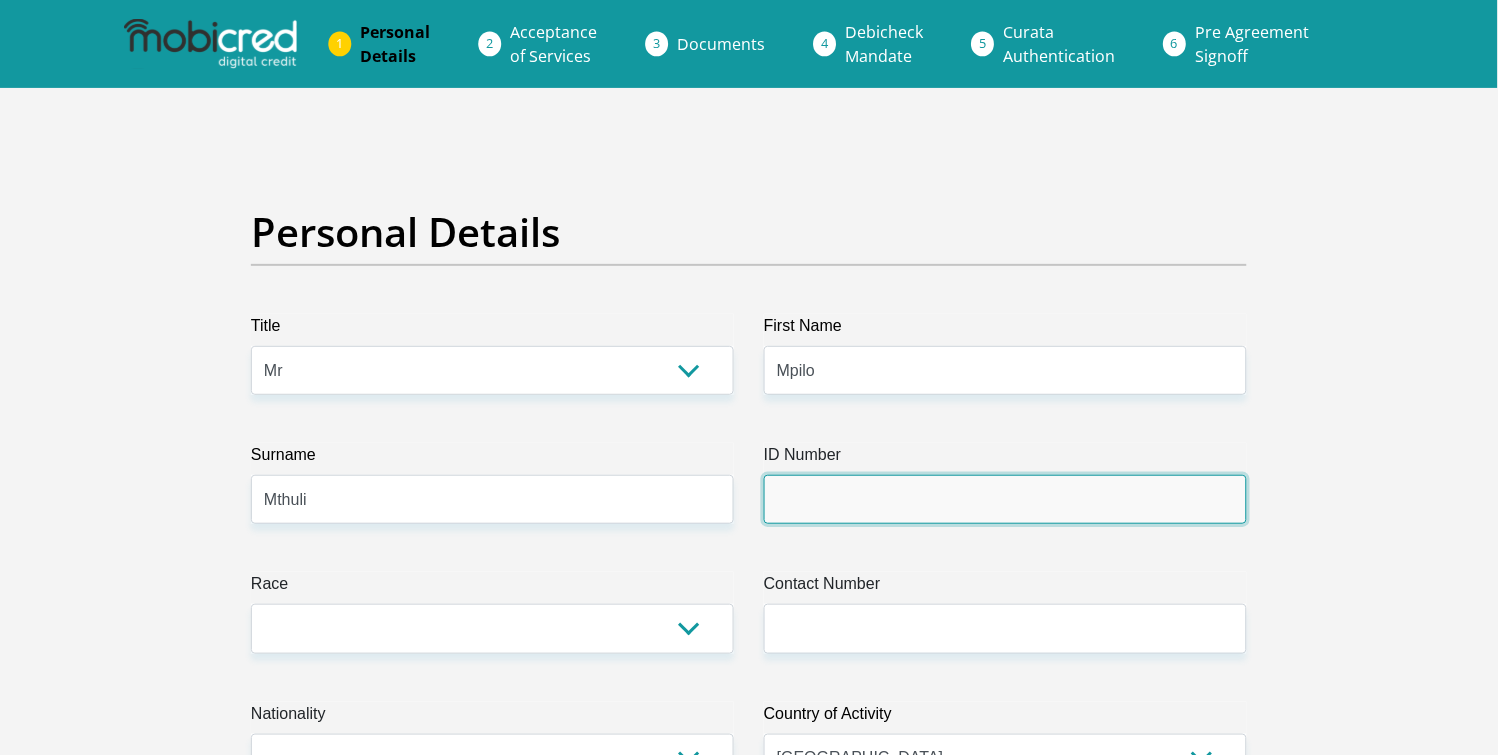 click on "ID Number" at bounding box center (1005, 499) 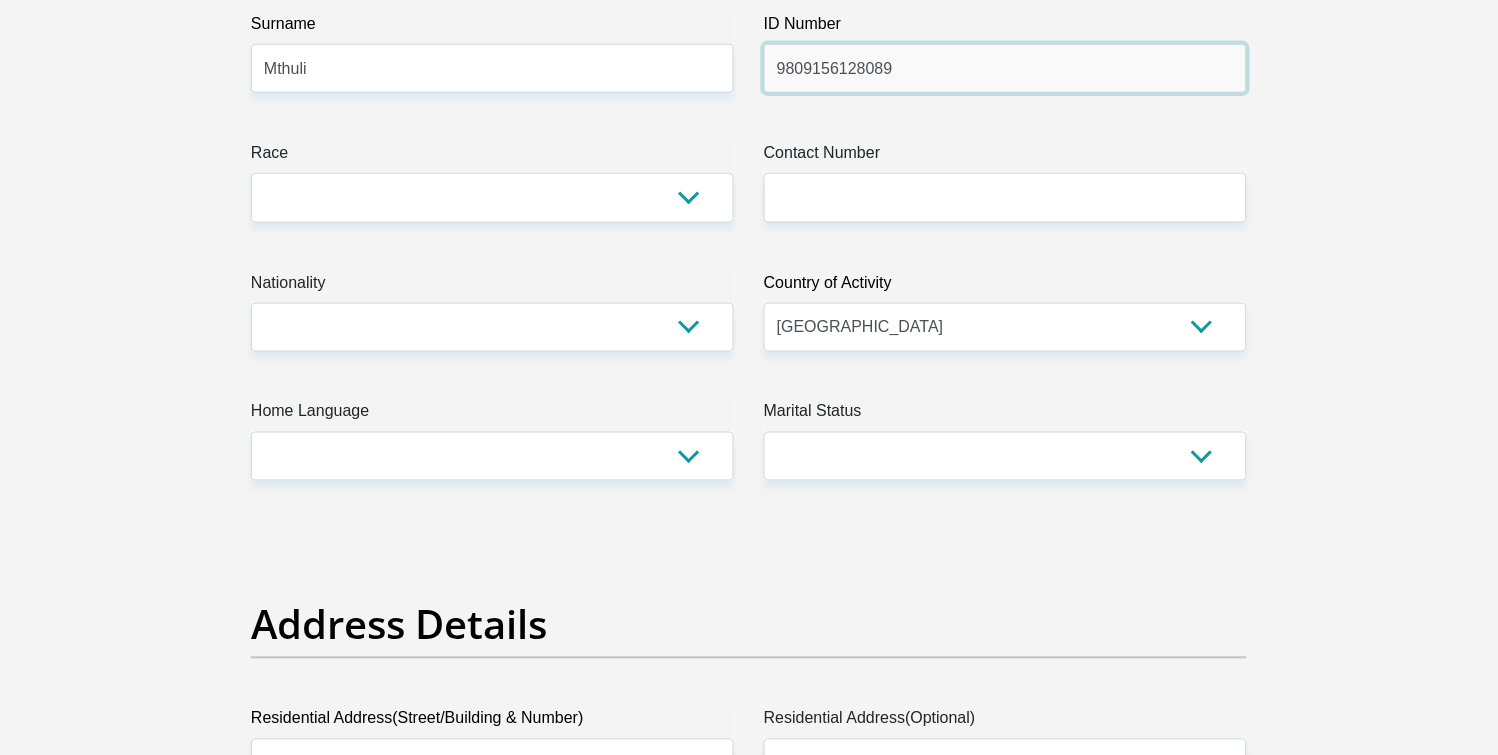 scroll, scrollTop: 445, scrollLeft: 0, axis: vertical 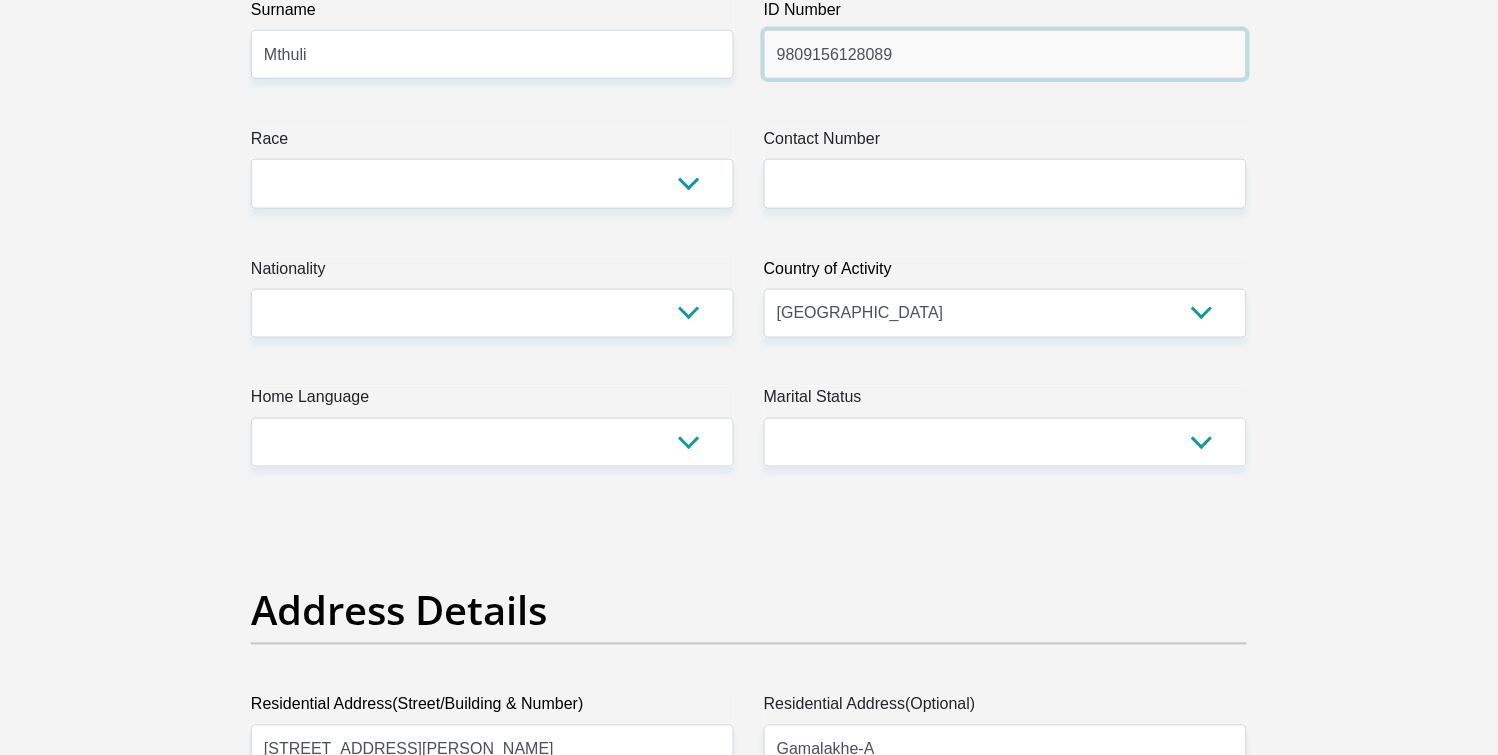 type on "9809156128089" 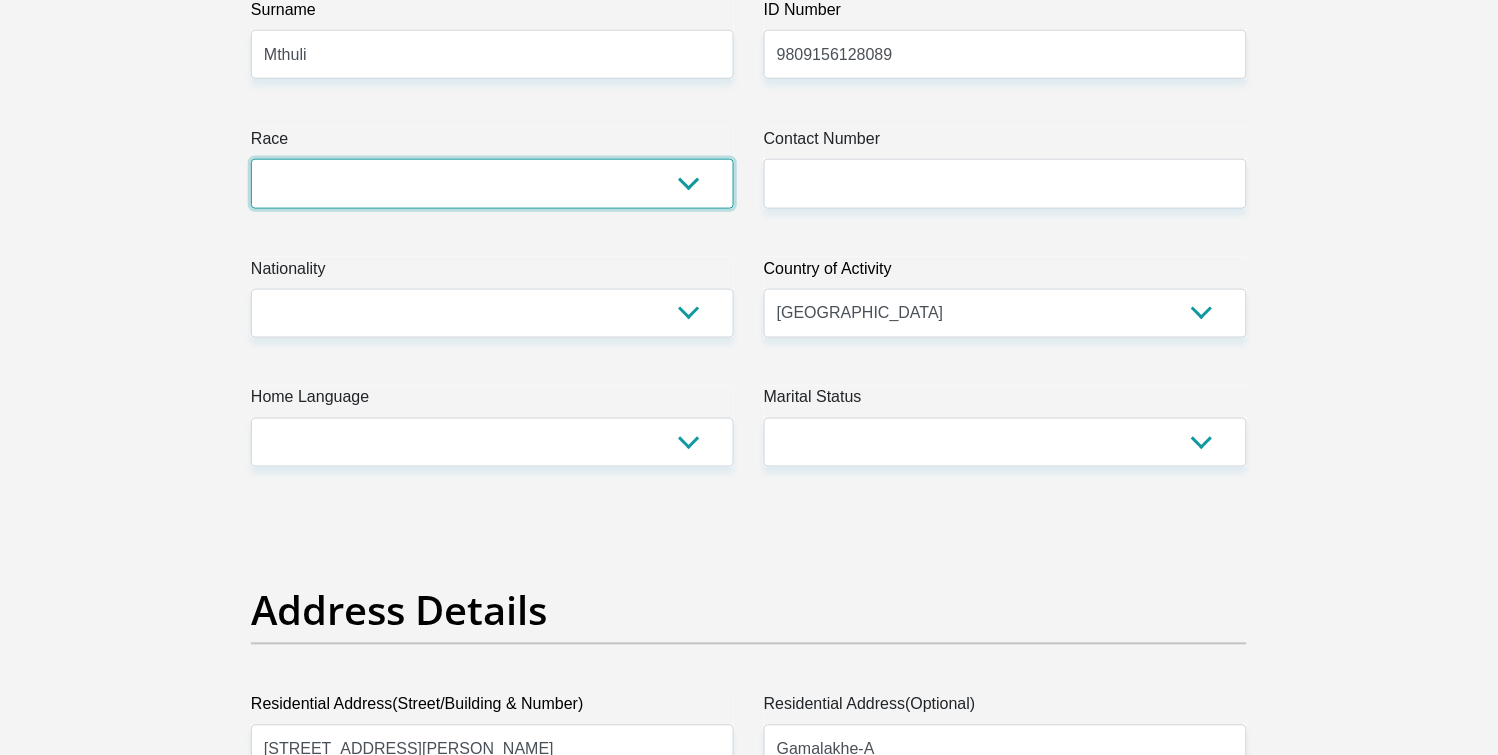 click on "Black
Coloured
Indian
White
Other" at bounding box center (492, 183) 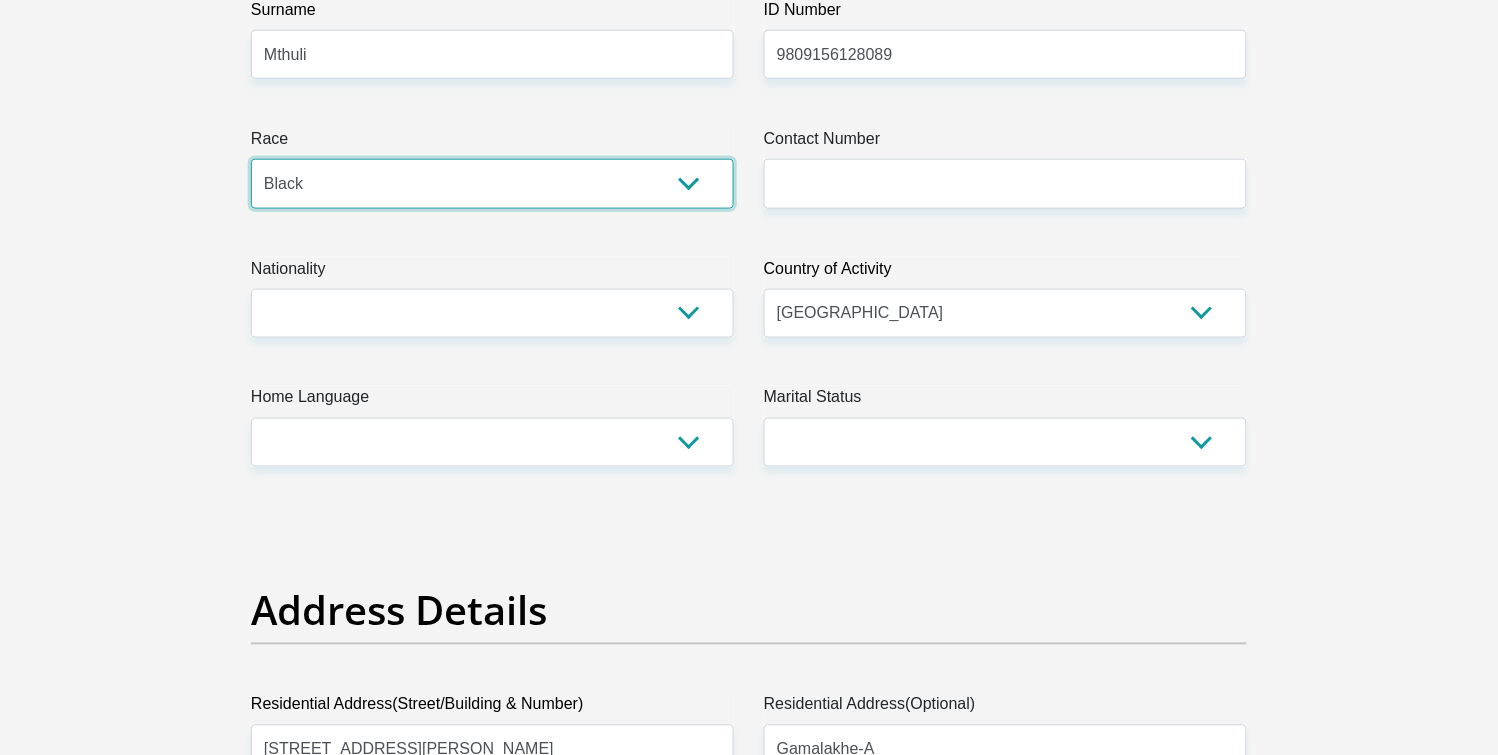 click on "Black
Coloured
Indian
White
Other" at bounding box center (492, 183) 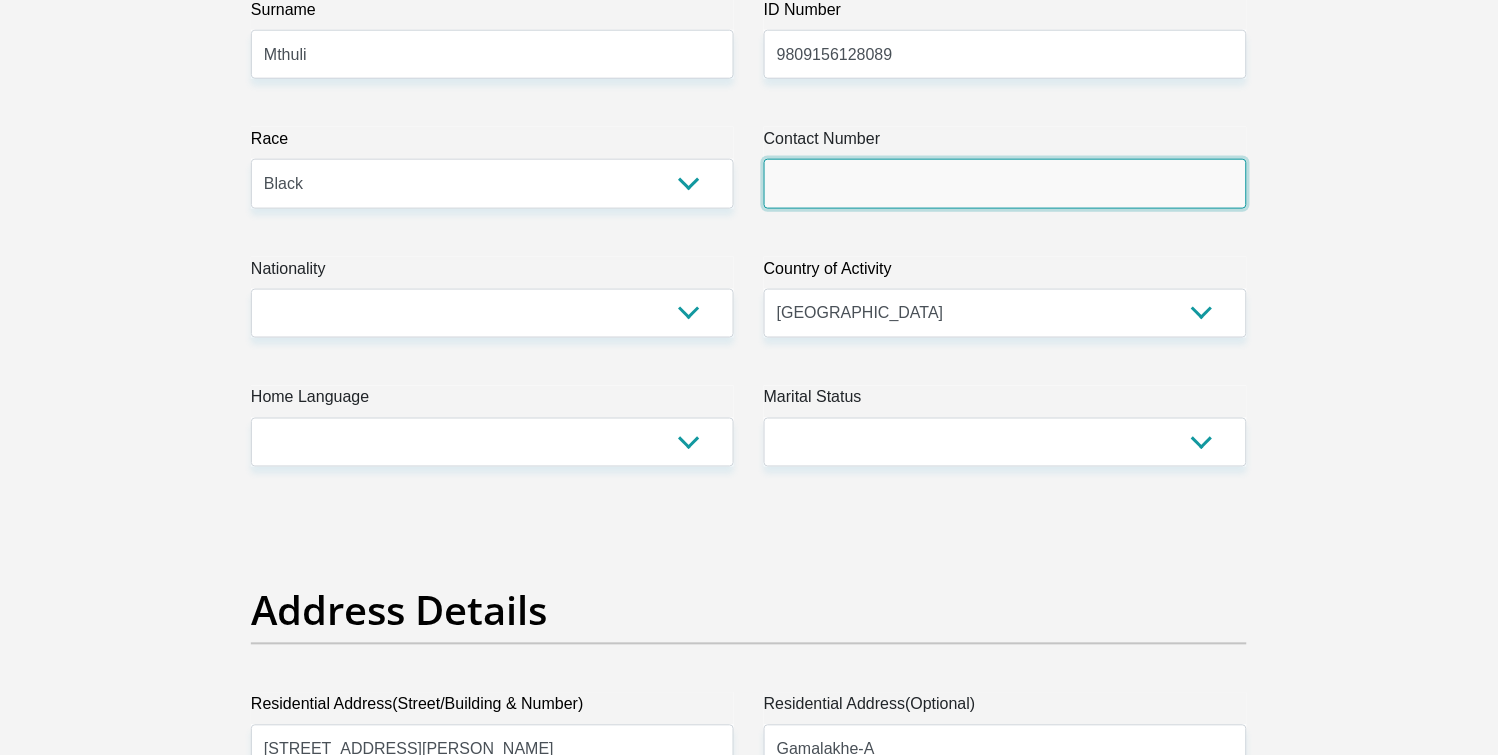 click on "Contact Number" at bounding box center [1005, 183] 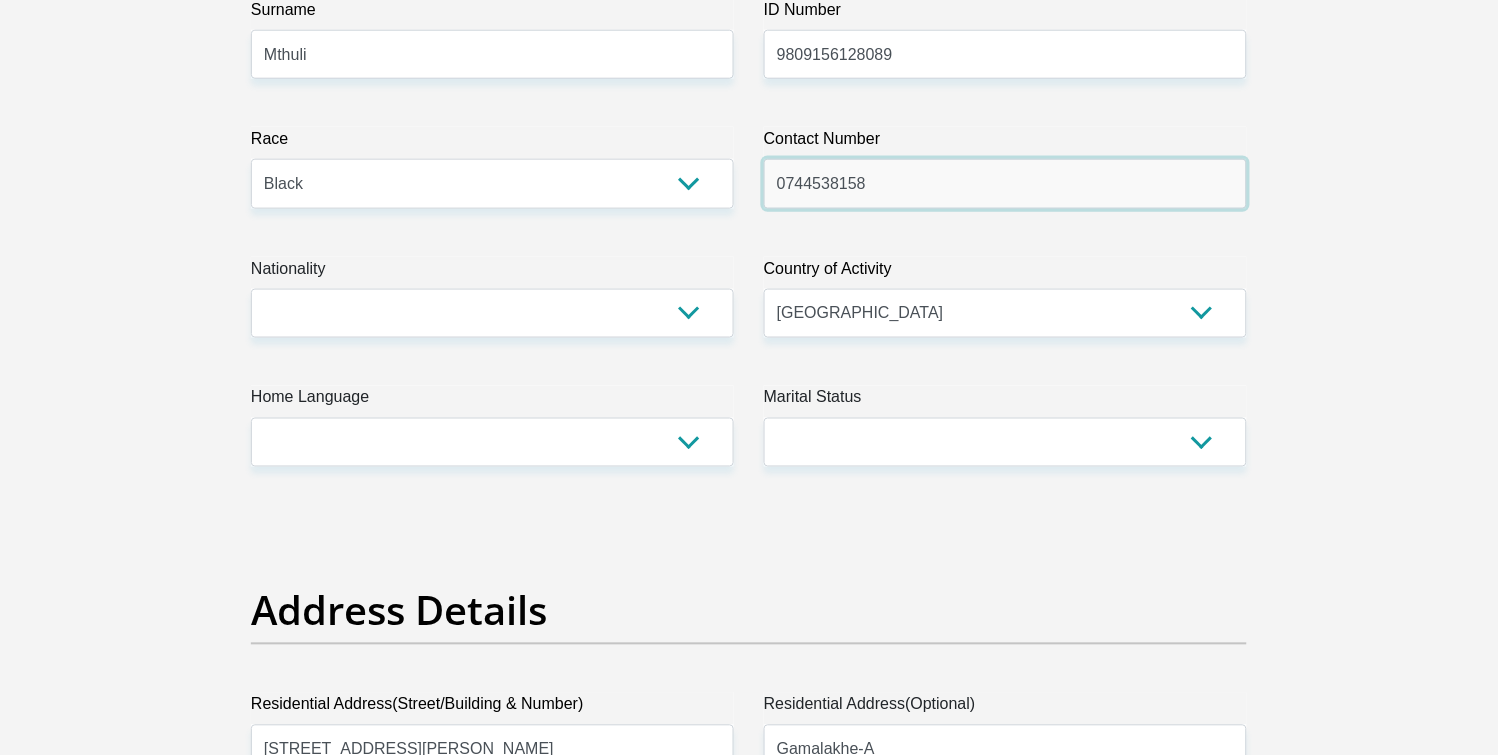 type on "0744538158" 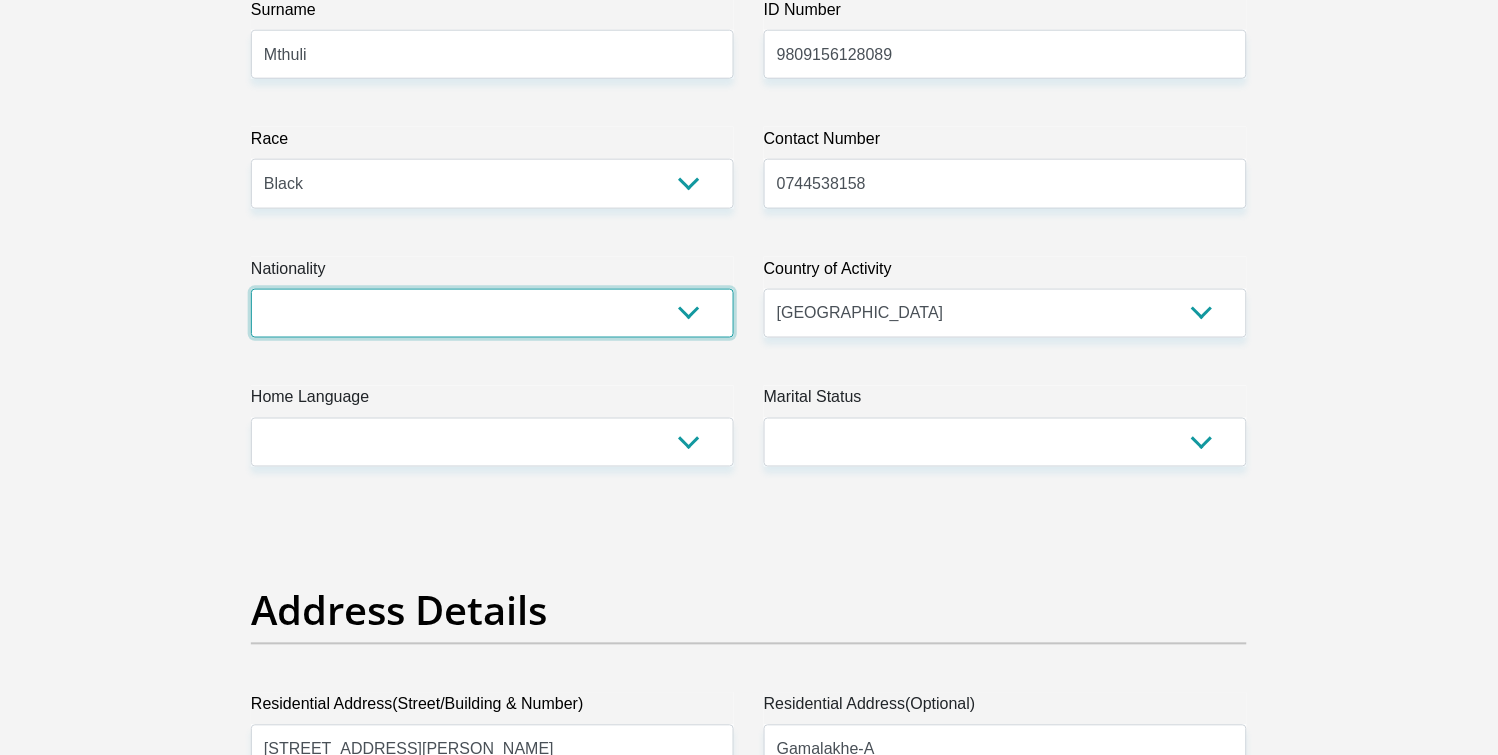click on "South Africa
Afghanistan
Aland Islands
Albania
Algeria
America Samoa
American Virgin Islands
Andorra
Angola
Anguilla
Antarctica
Antigua and Barbuda
Argentina
Armenia
Aruba
Ascension Island
Australia
Austria
Azerbaijan
Bahamas
Bahrain
Bangladesh
Barbados
Chad" at bounding box center [492, 313] 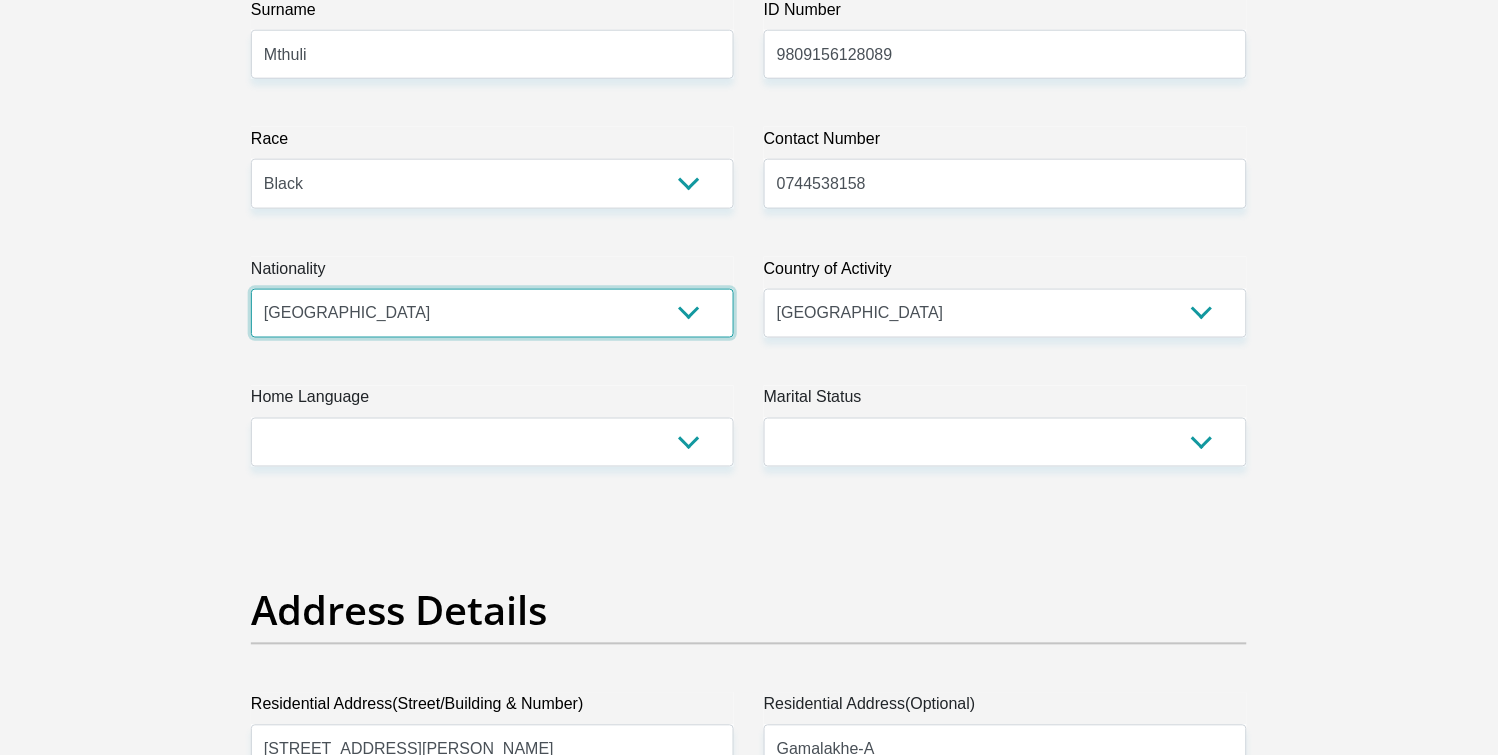 click on "South Africa
Afghanistan
Aland Islands
Albania
Algeria
America Samoa
American Virgin Islands
Andorra
Angola
Anguilla
Antarctica
Antigua and Barbuda
Argentina
Armenia
Aruba
Ascension Island
Australia
Austria
Azerbaijan
Bahamas
Bahrain
Bangladesh
Barbados
Chad" at bounding box center (492, 313) 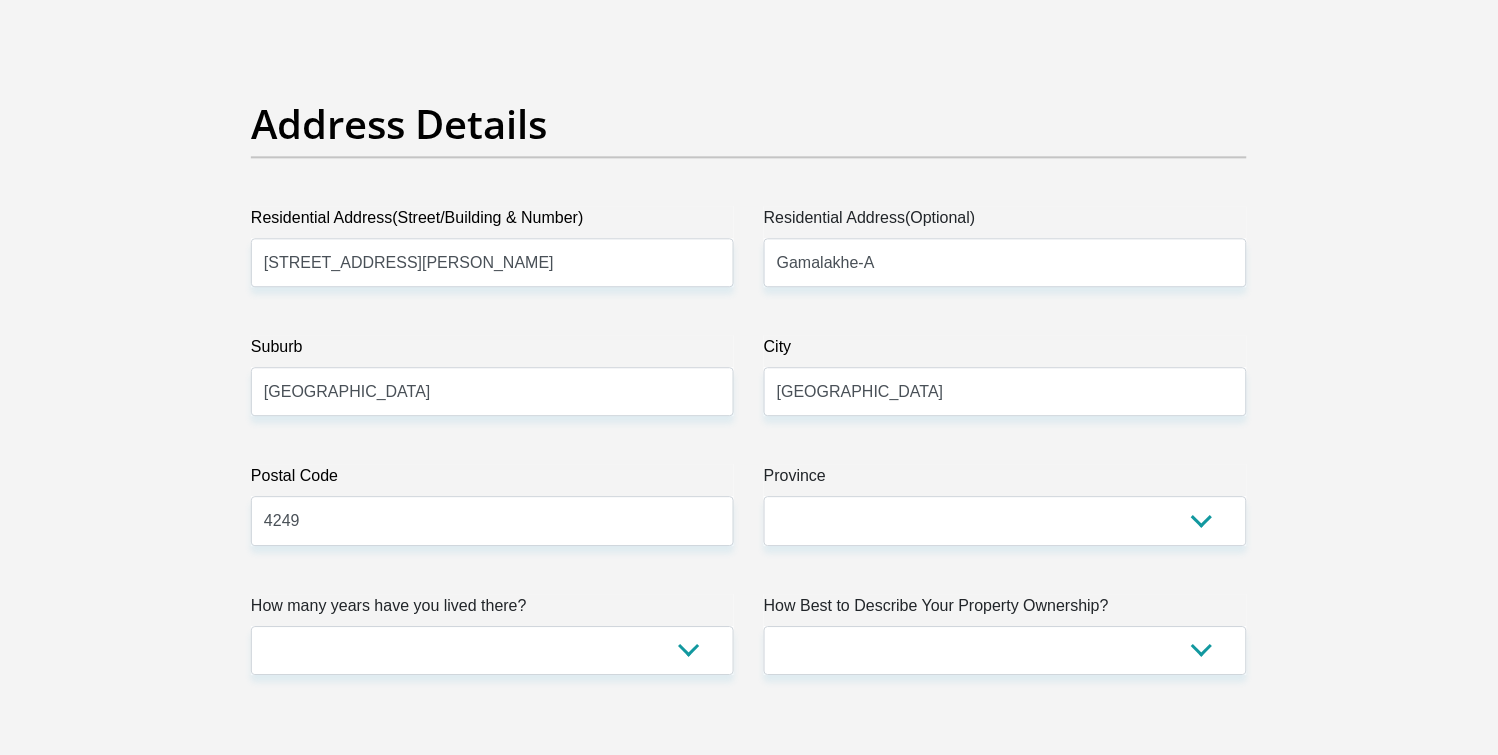 scroll, scrollTop: 987, scrollLeft: 0, axis: vertical 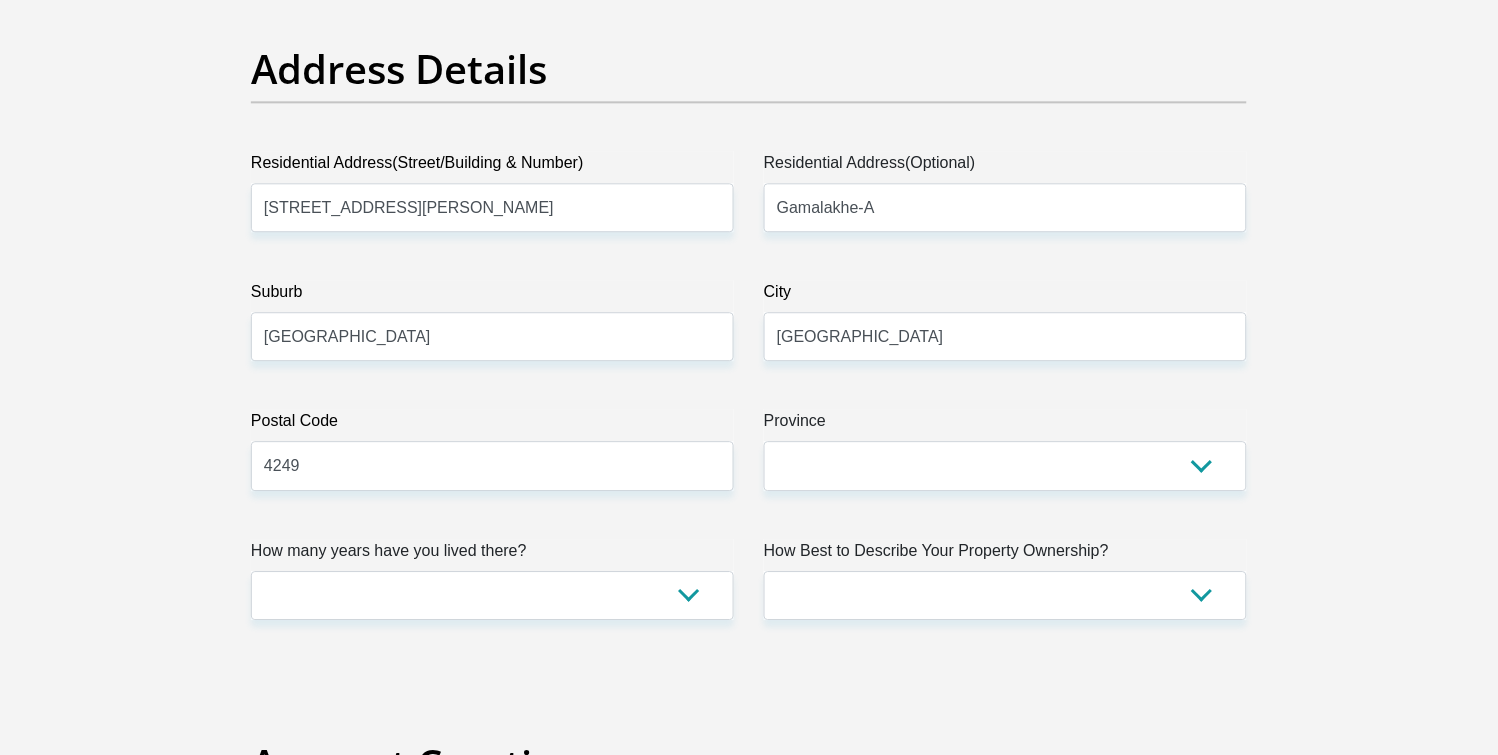 click on "Afrikaans
English
Sepedi
South Ndebele
Southern Sotho
Swati
Tsonga
Tswana
Venda
Xhosa
Zulu
Other" at bounding box center [492, -100] 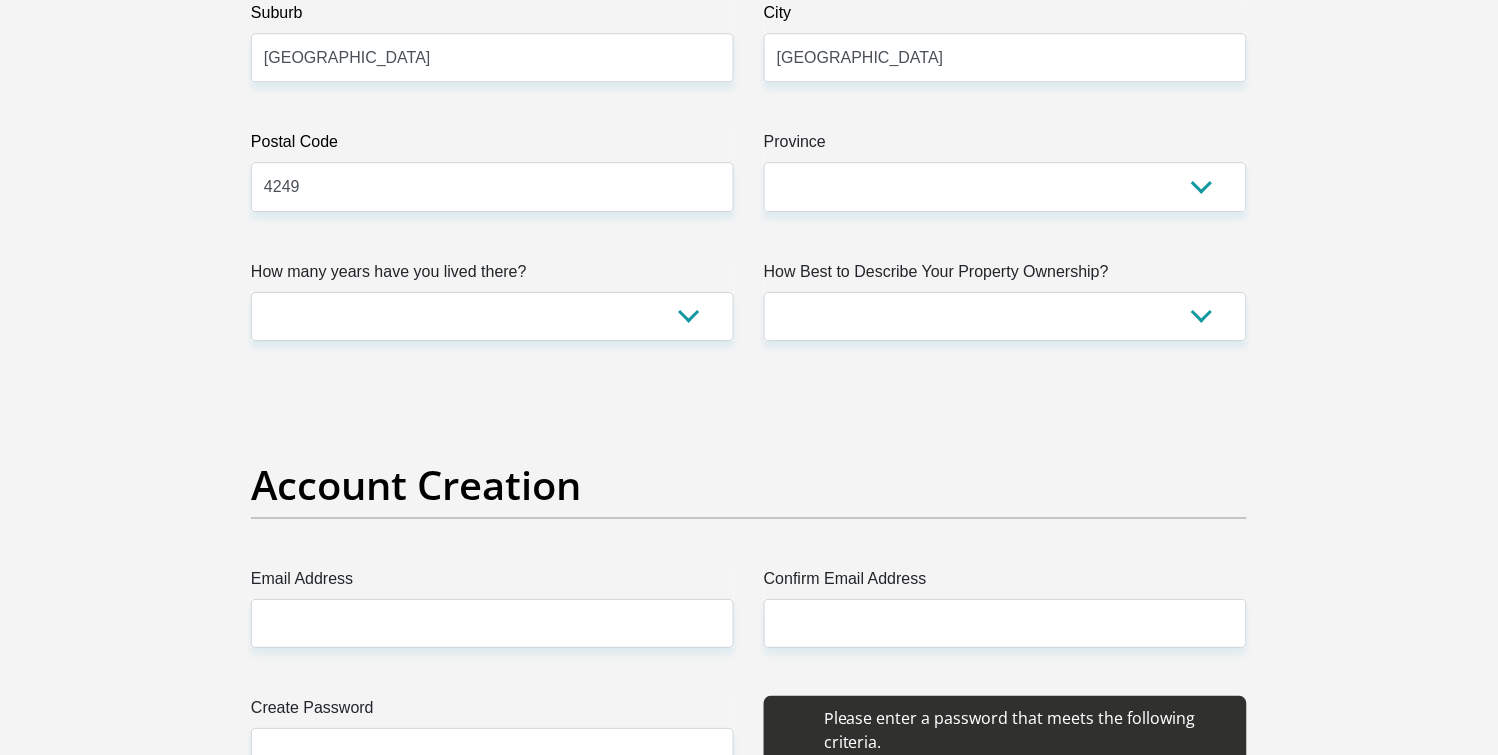 scroll, scrollTop: 1280, scrollLeft: 0, axis: vertical 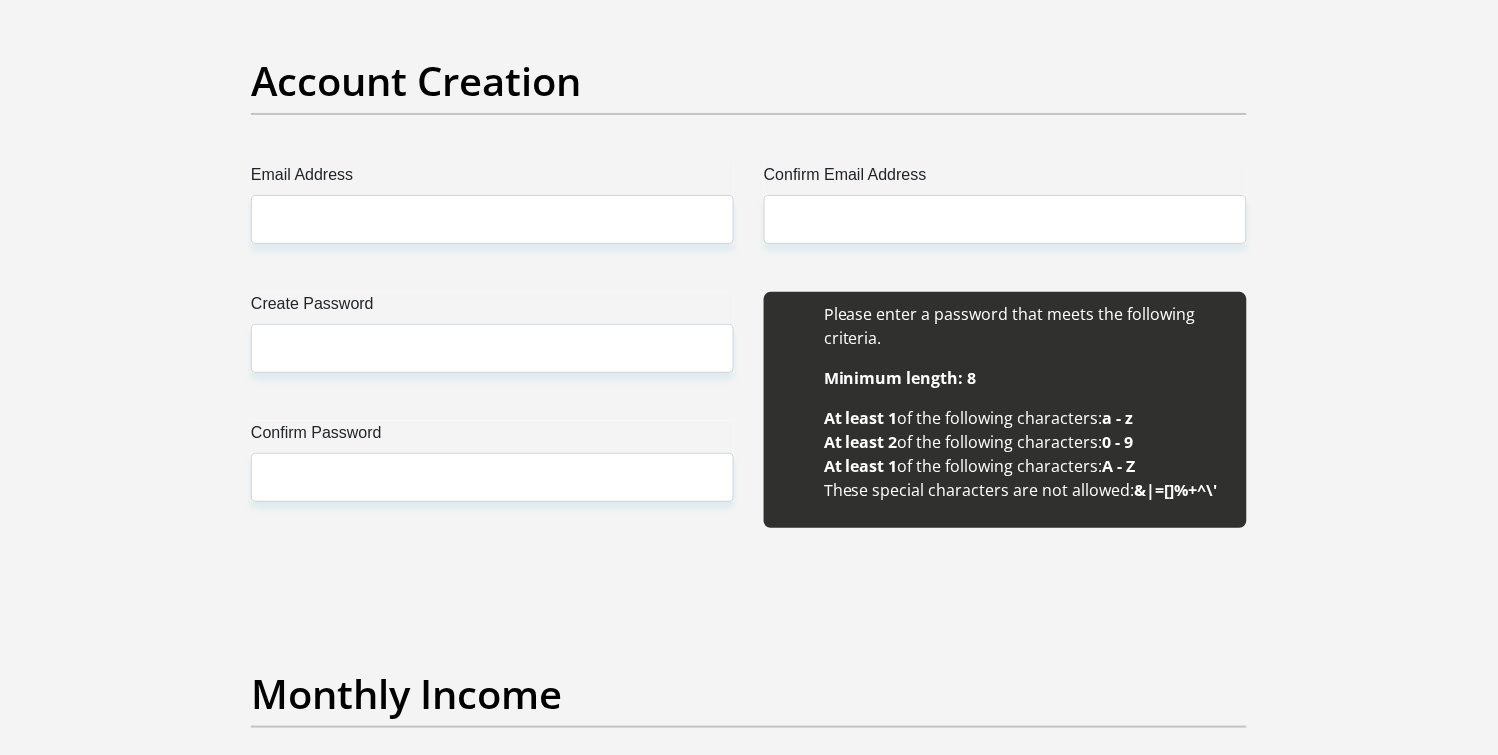 click on "Eastern Cape
Free State
Gauteng
KwaZulu-Natal
Limpopo
Mpumalanga
Northern Cape
North West
Western Cape" at bounding box center (1005, -218) 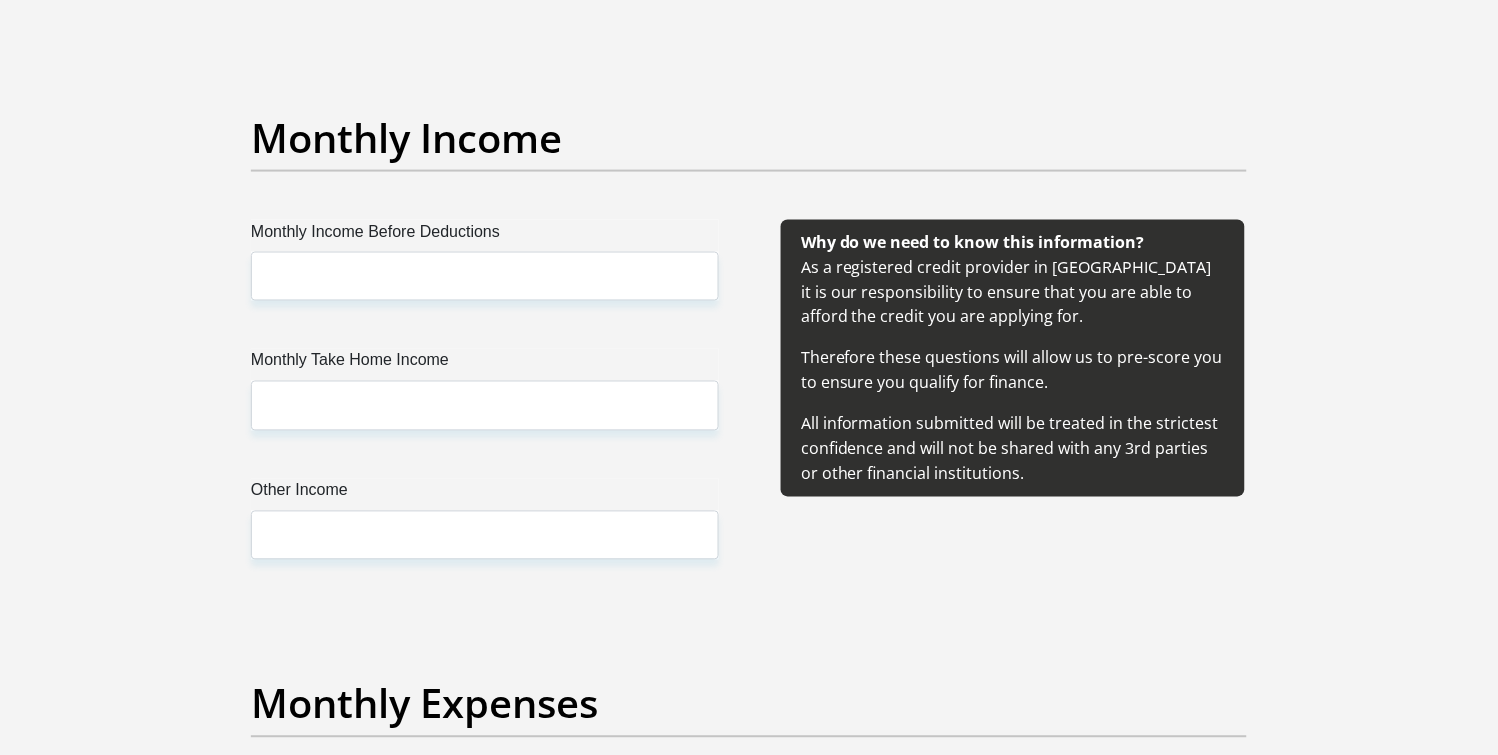 scroll, scrollTop: 2282, scrollLeft: 0, axis: vertical 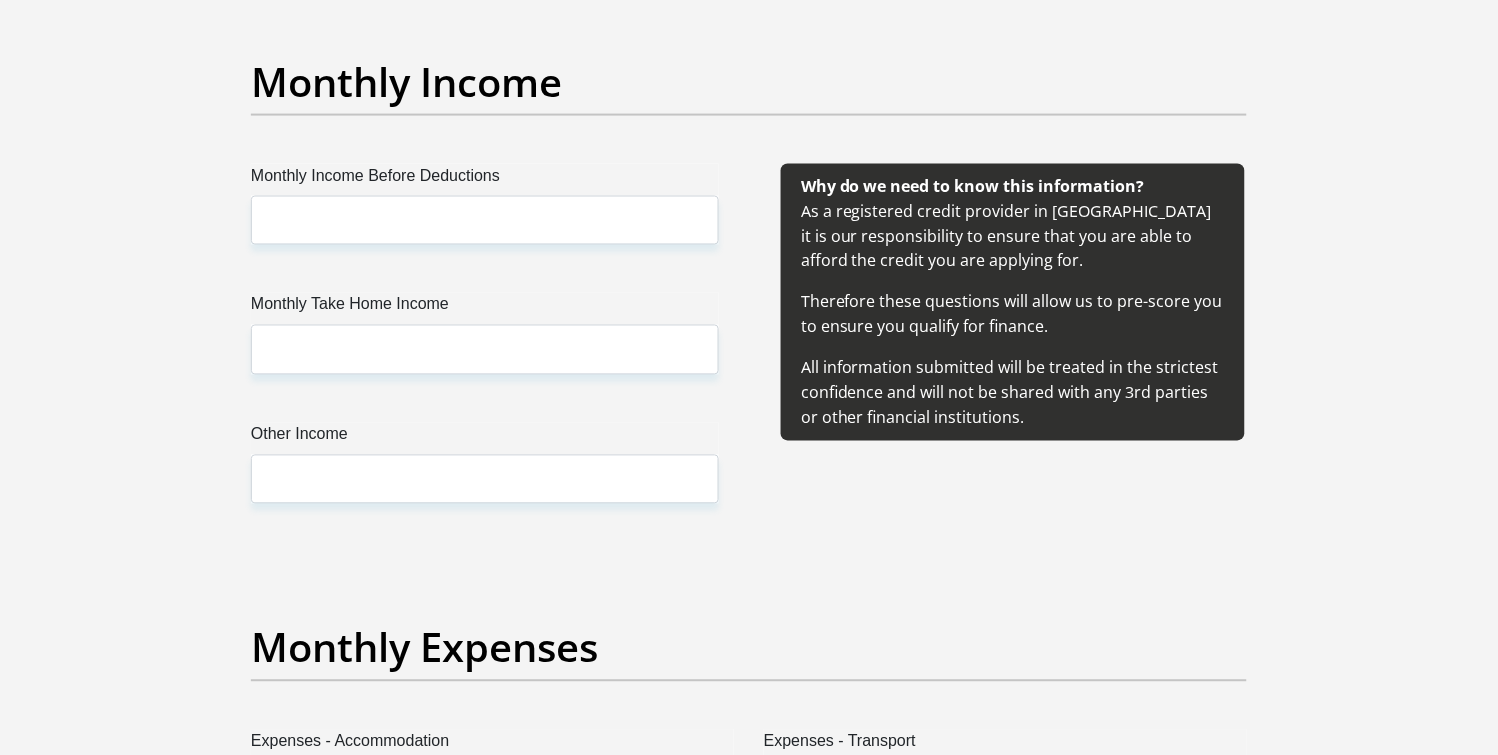 click on "Email Address" at bounding box center [492, -393] 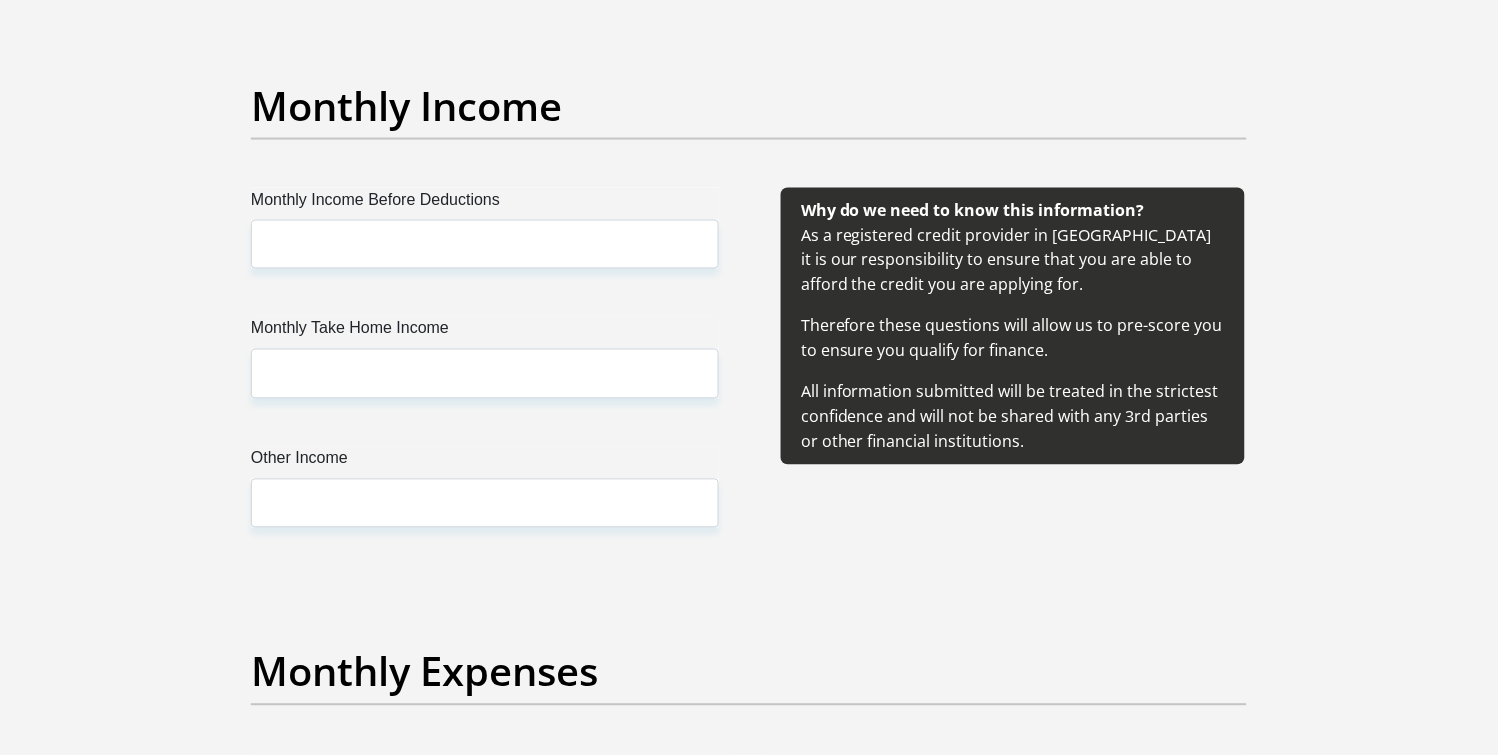 type on "mplmthuli@hotmail.com" 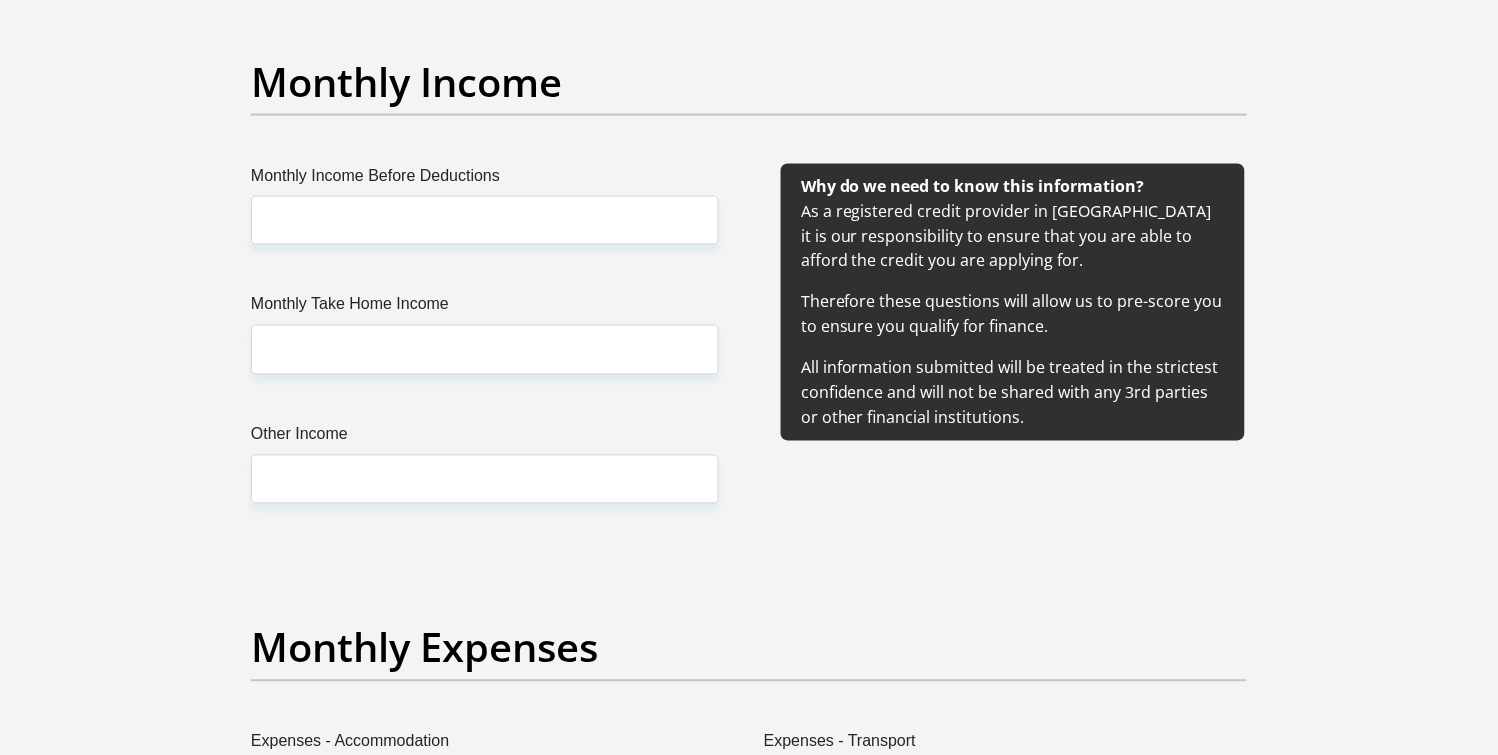 type on "mplmthuli@hotmail.com" 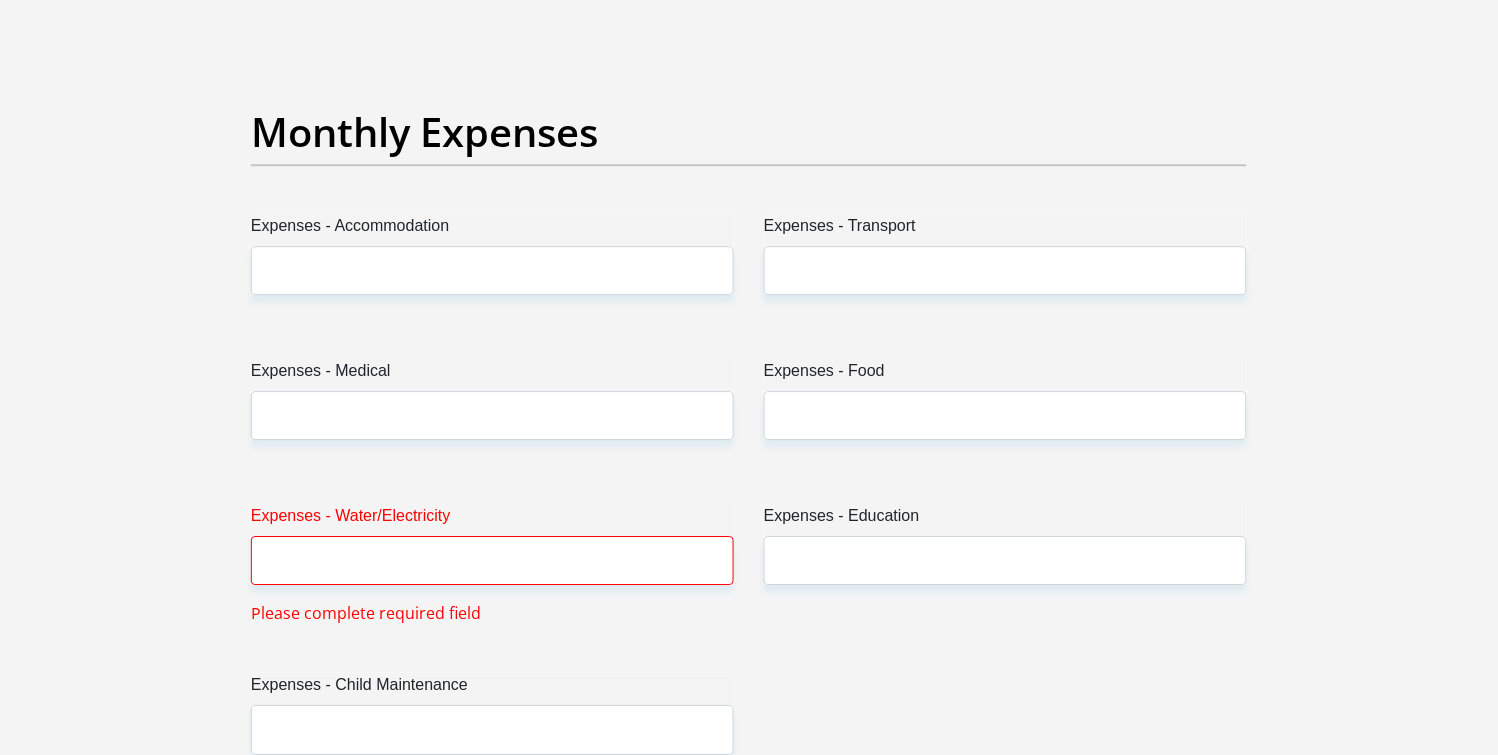 scroll, scrollTop: 2841, scrollLeft: 0, axis: vertical 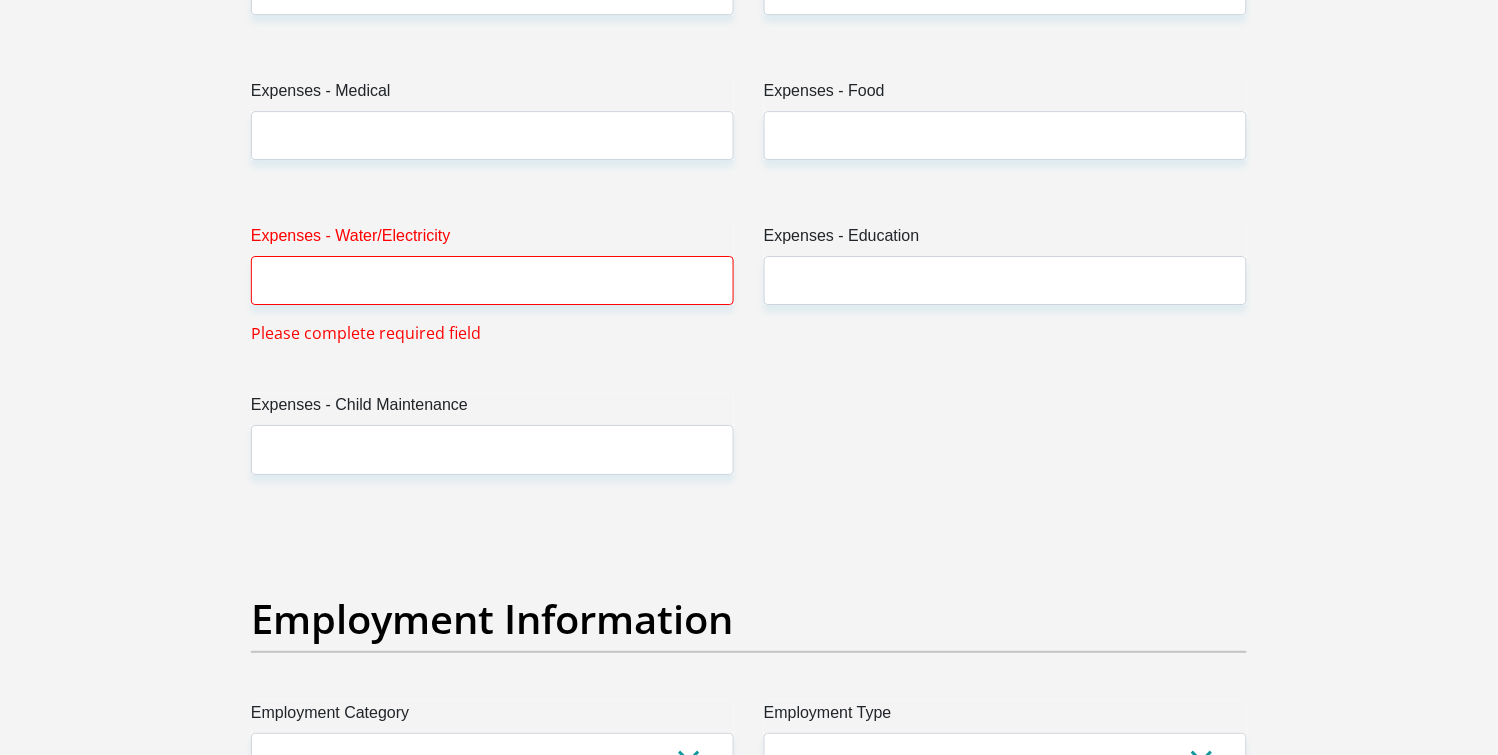 type on "Mpl8195819" 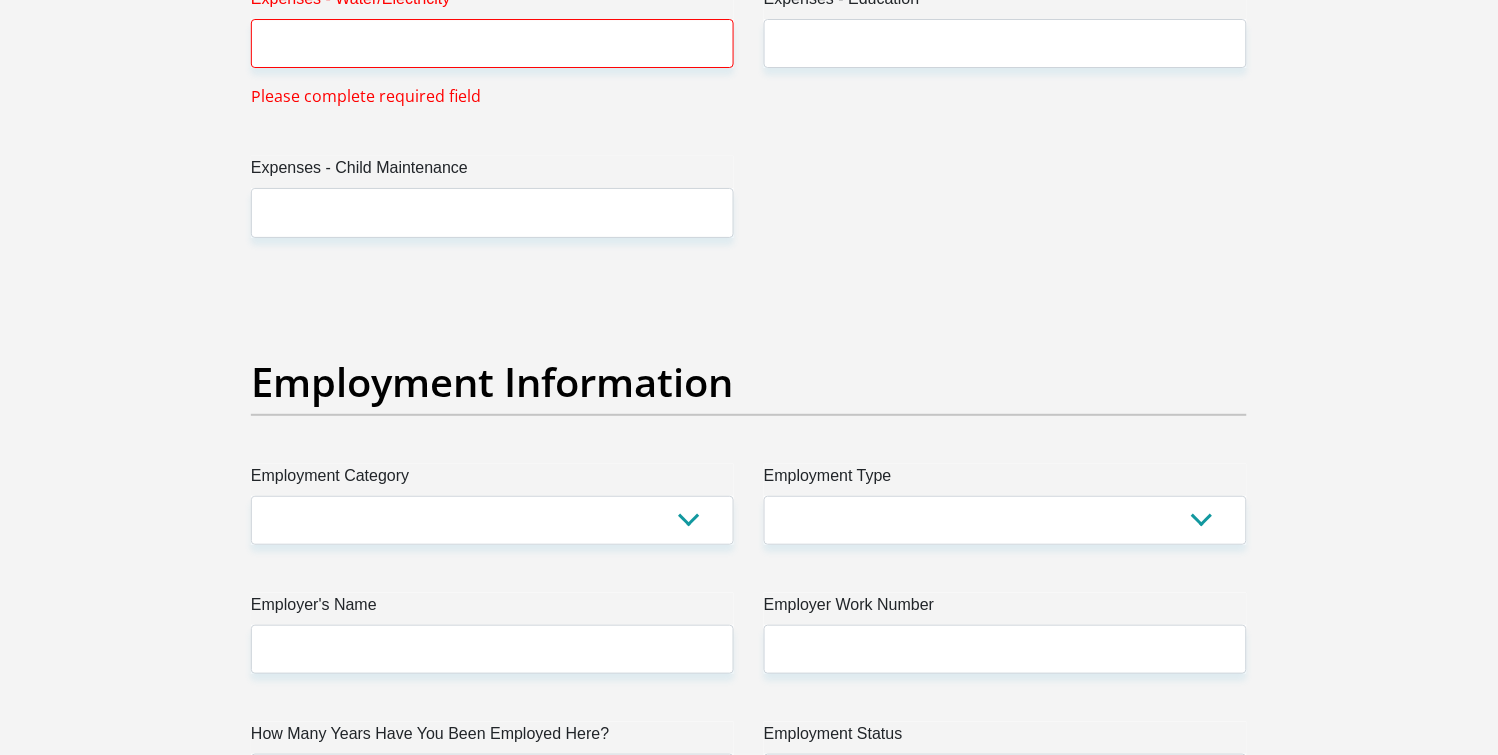 scroll, scrollTop: 3455, scrollLeft: 0, axis: vertical 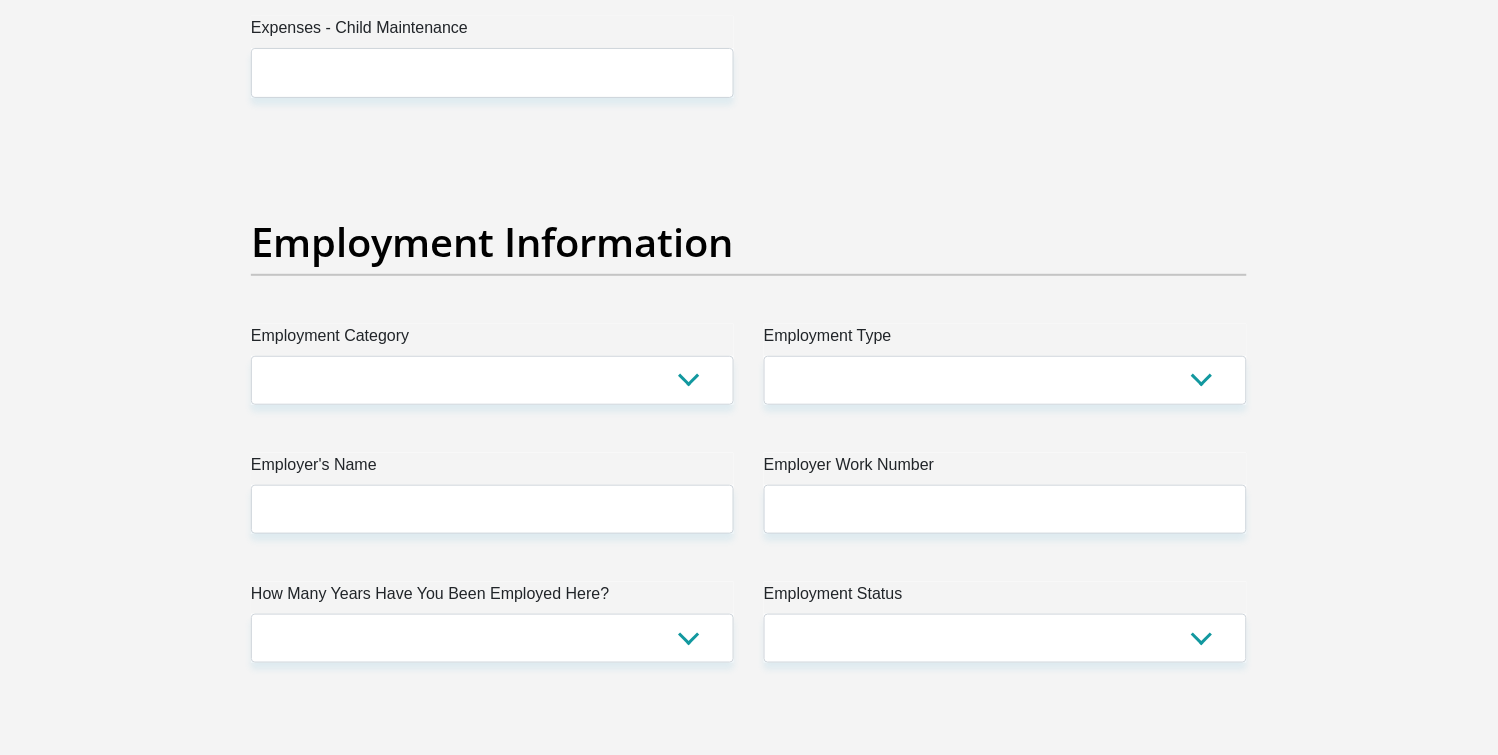 click on "Expenses - Accommodation" at bounding box center (492, -387) 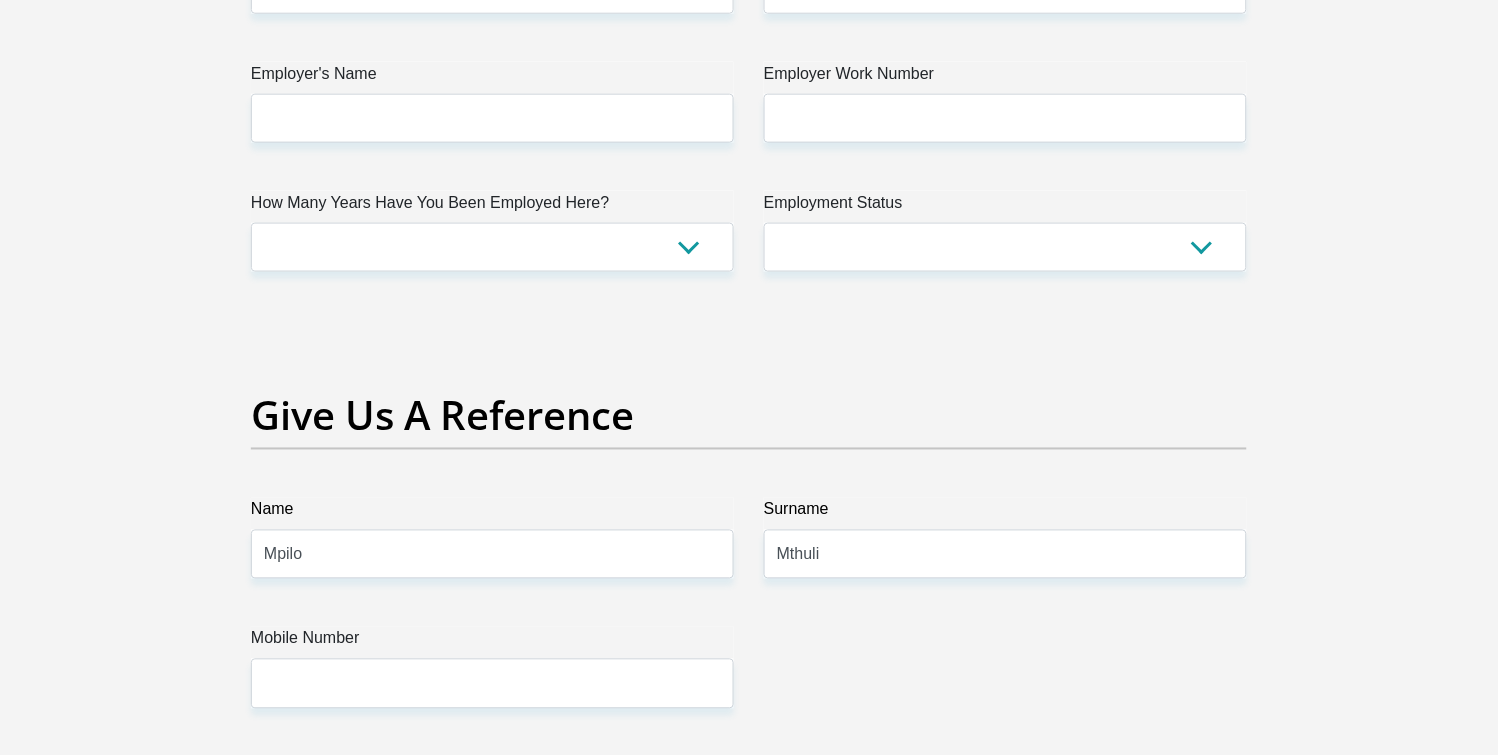 scroll, scrollTop: 3874, scrollLeft: 0, axis: vertical 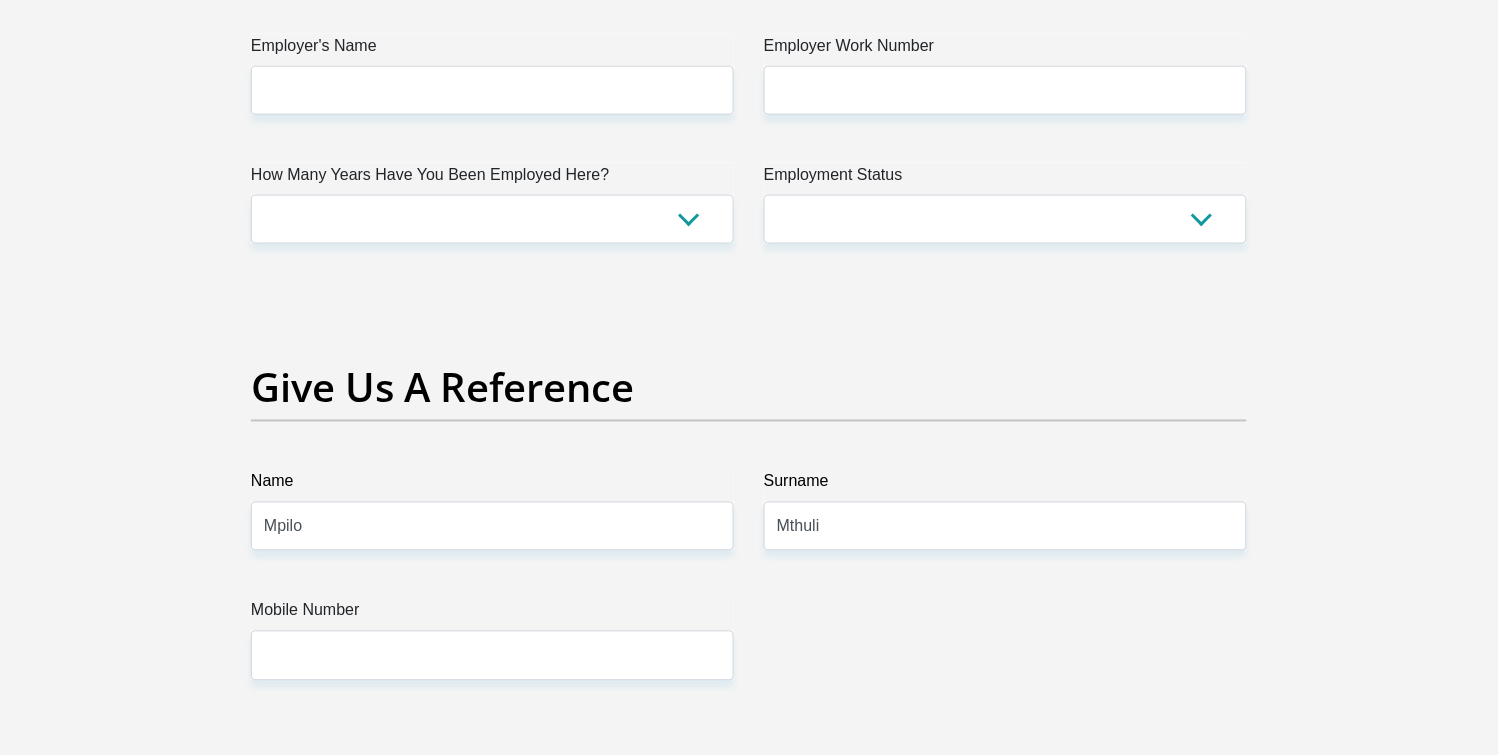 type on "1000" 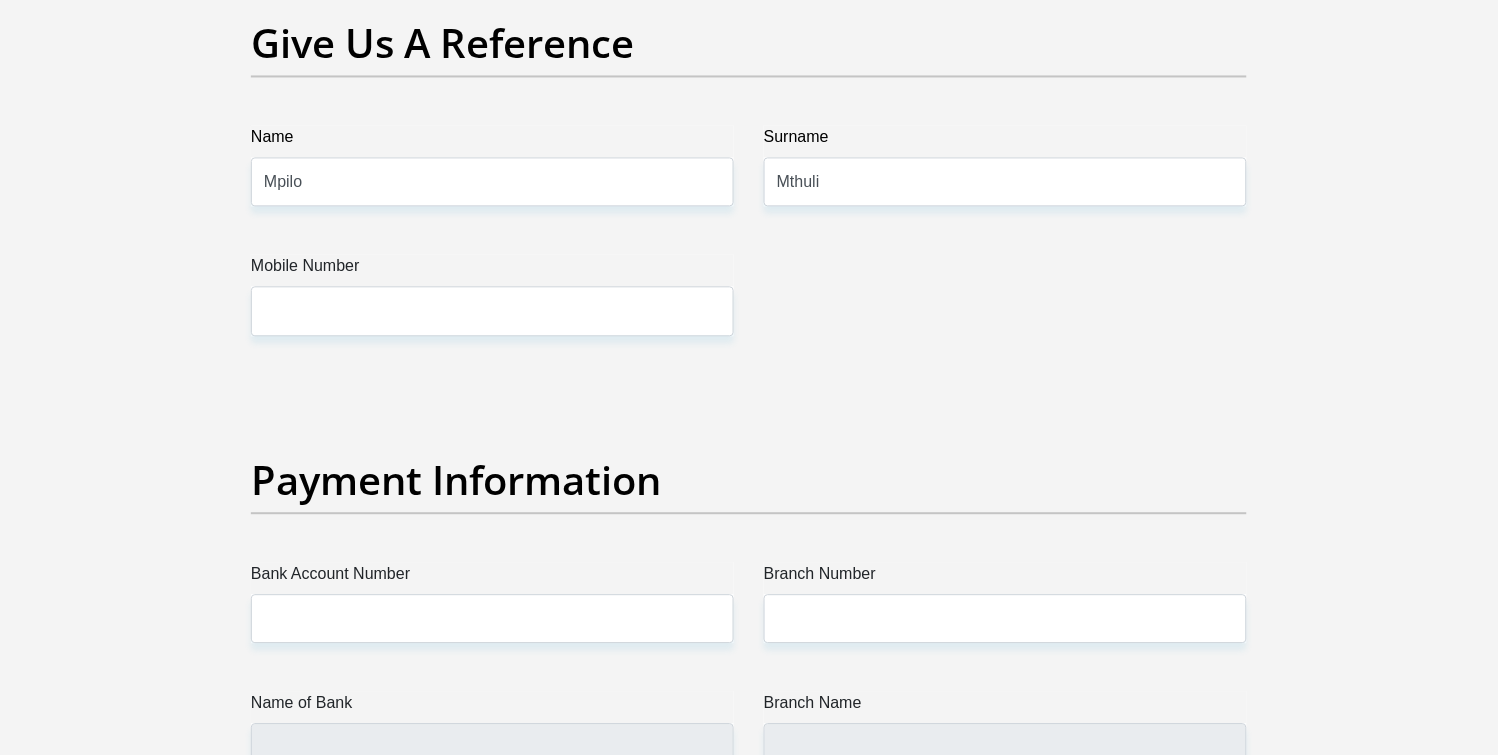 scroll, scrollTop: 4208, scrollLeft: 0, axis: vertical 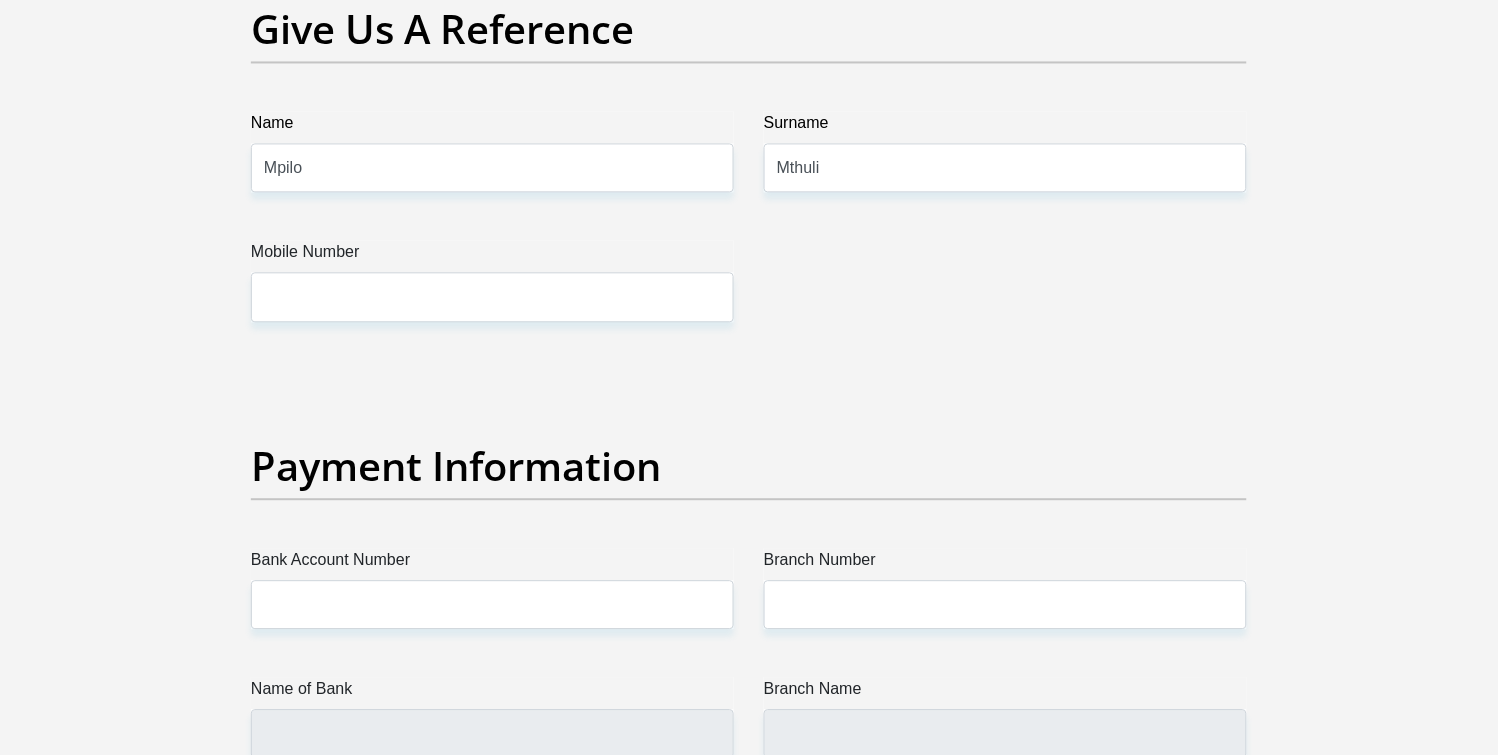 type on "300" 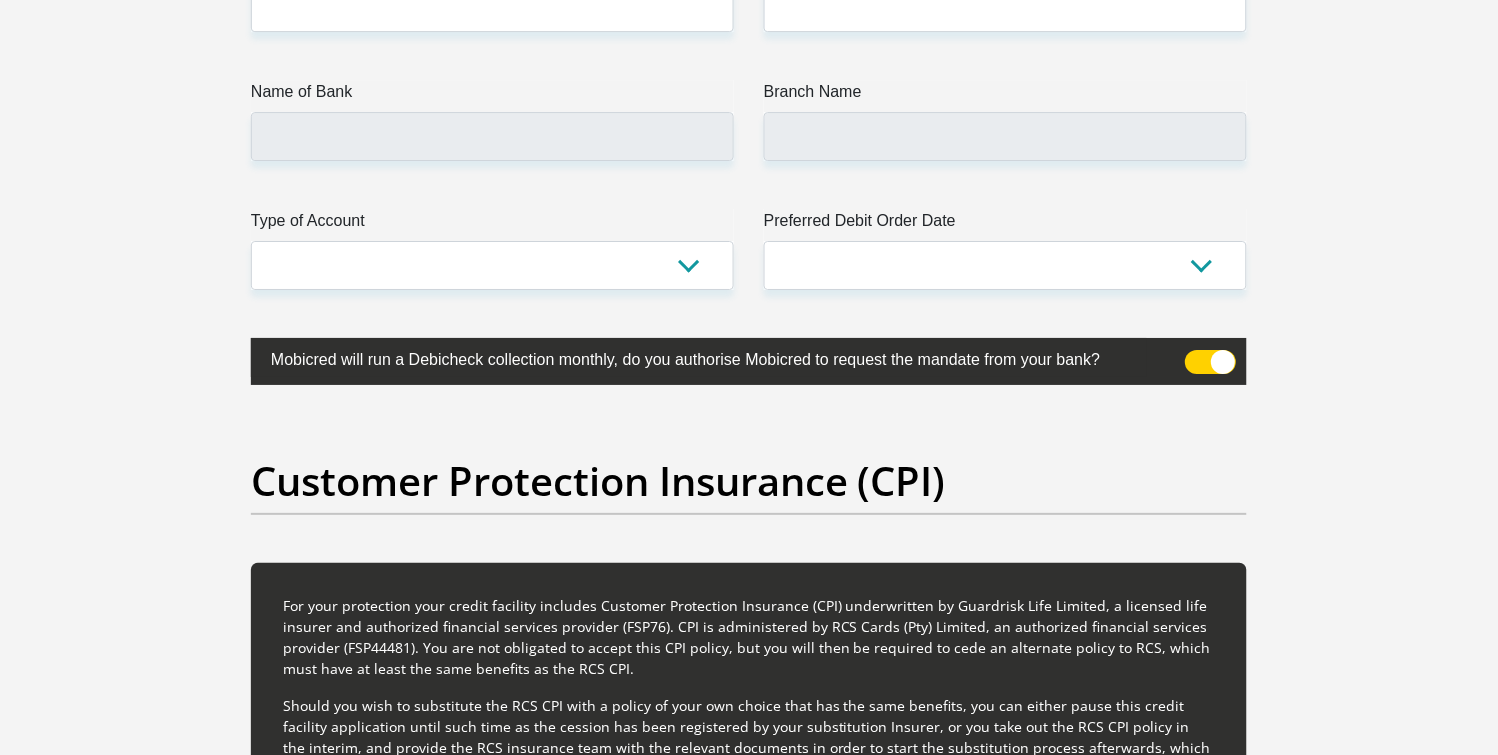 scroll, scrollTop: 4862, scrollLeft: 0, axis: vertical 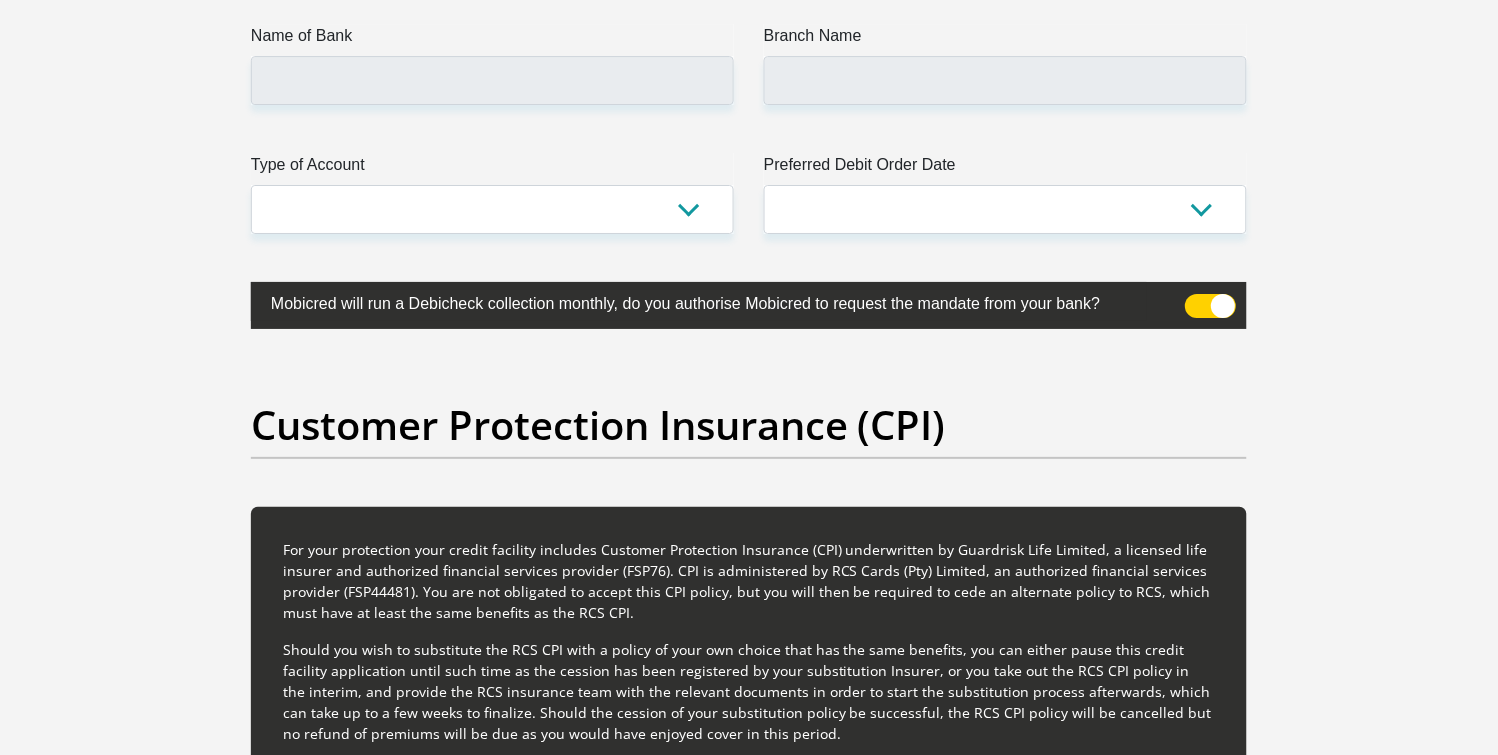 click on "Employer's Name" at bounding box center (492, -922) 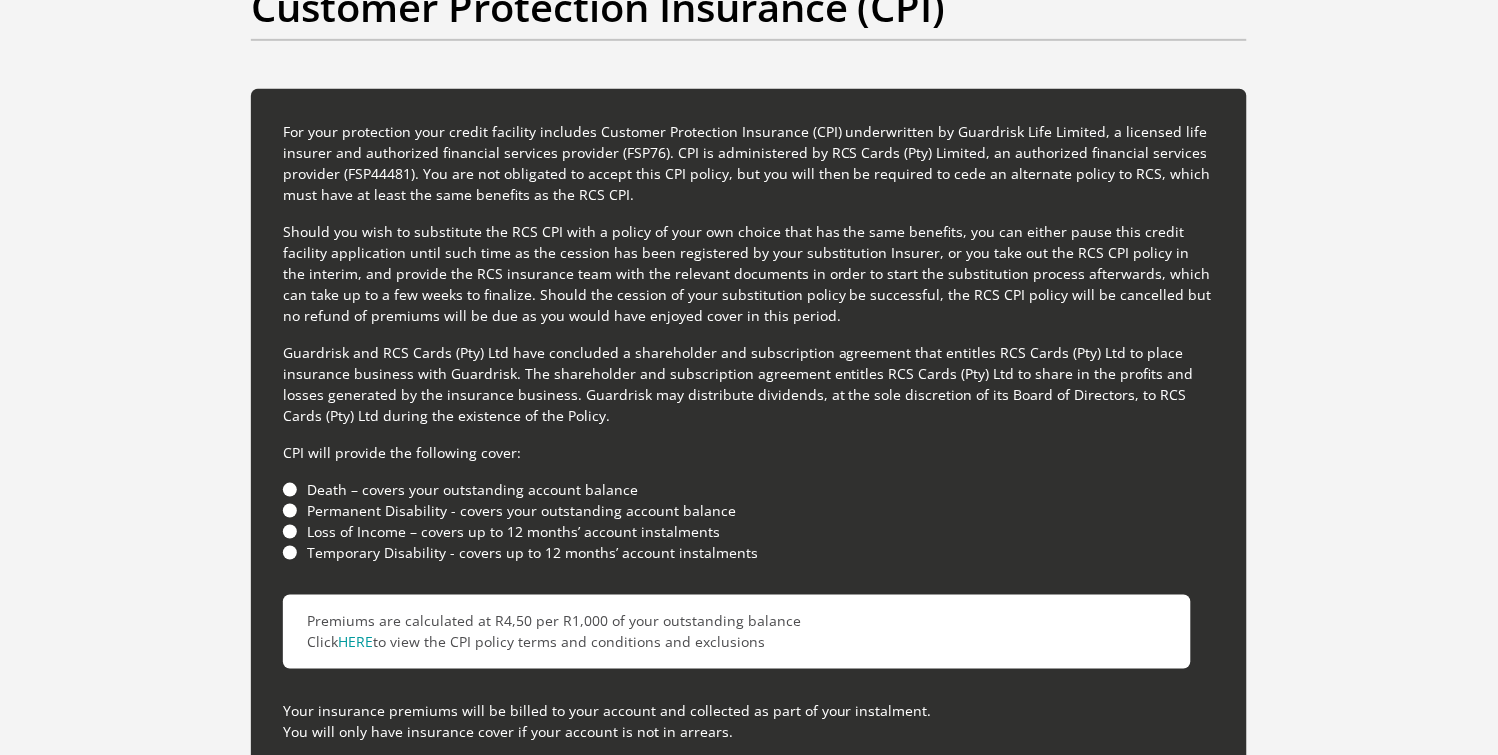 scroll, scrollTop: 5294, scrollLeft: 0, axis: vertical 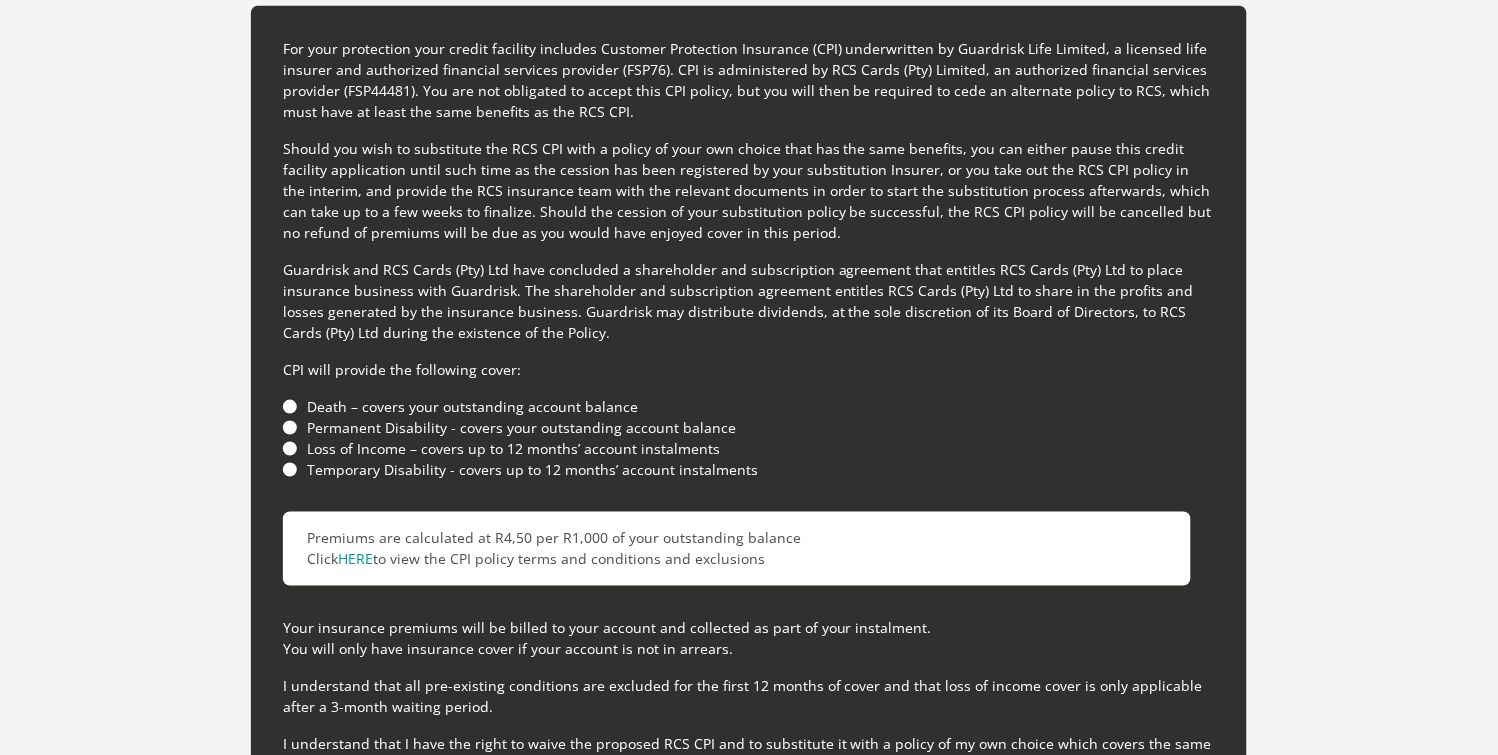 click on "Mobile Number" at bounding box center (492, -858) 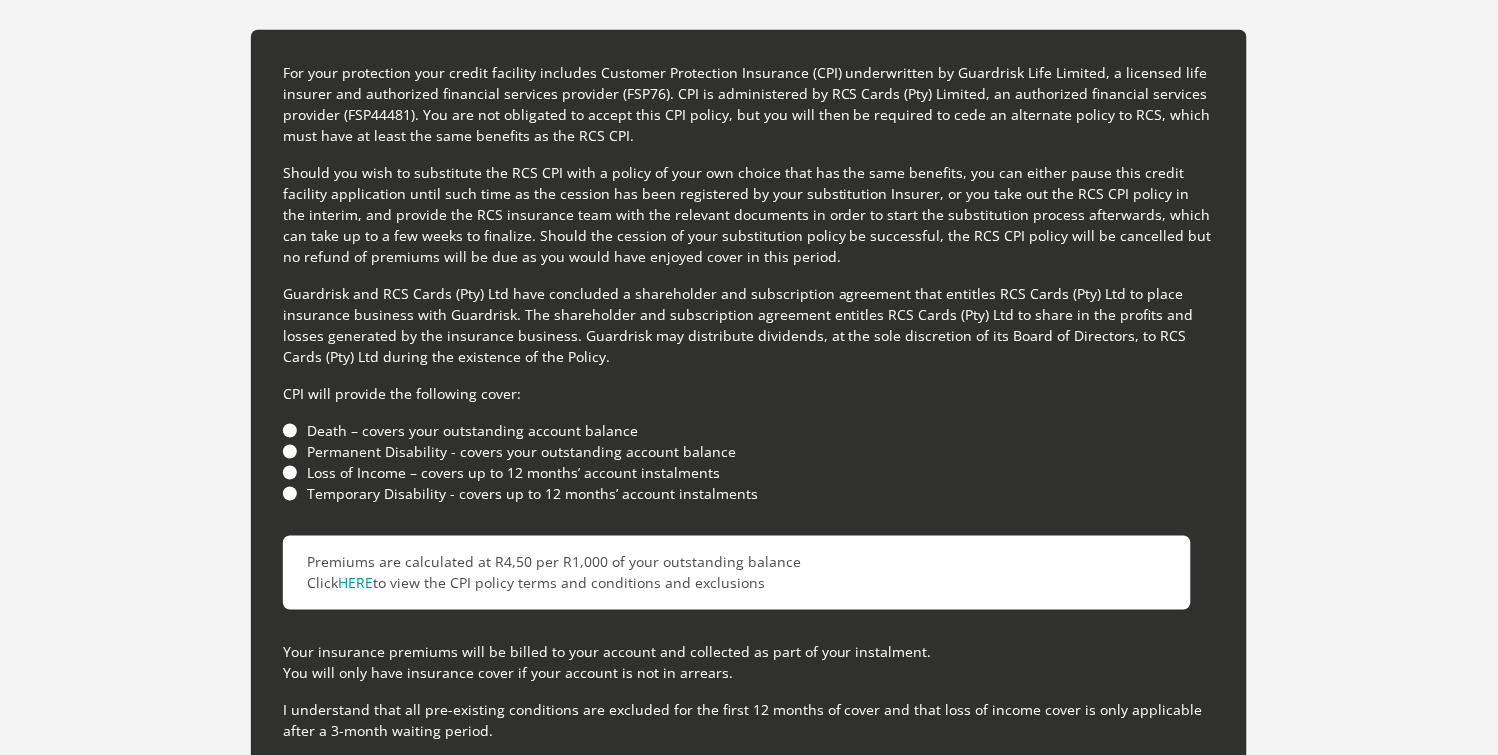 click on "Name" at bounding box center (492, -987) 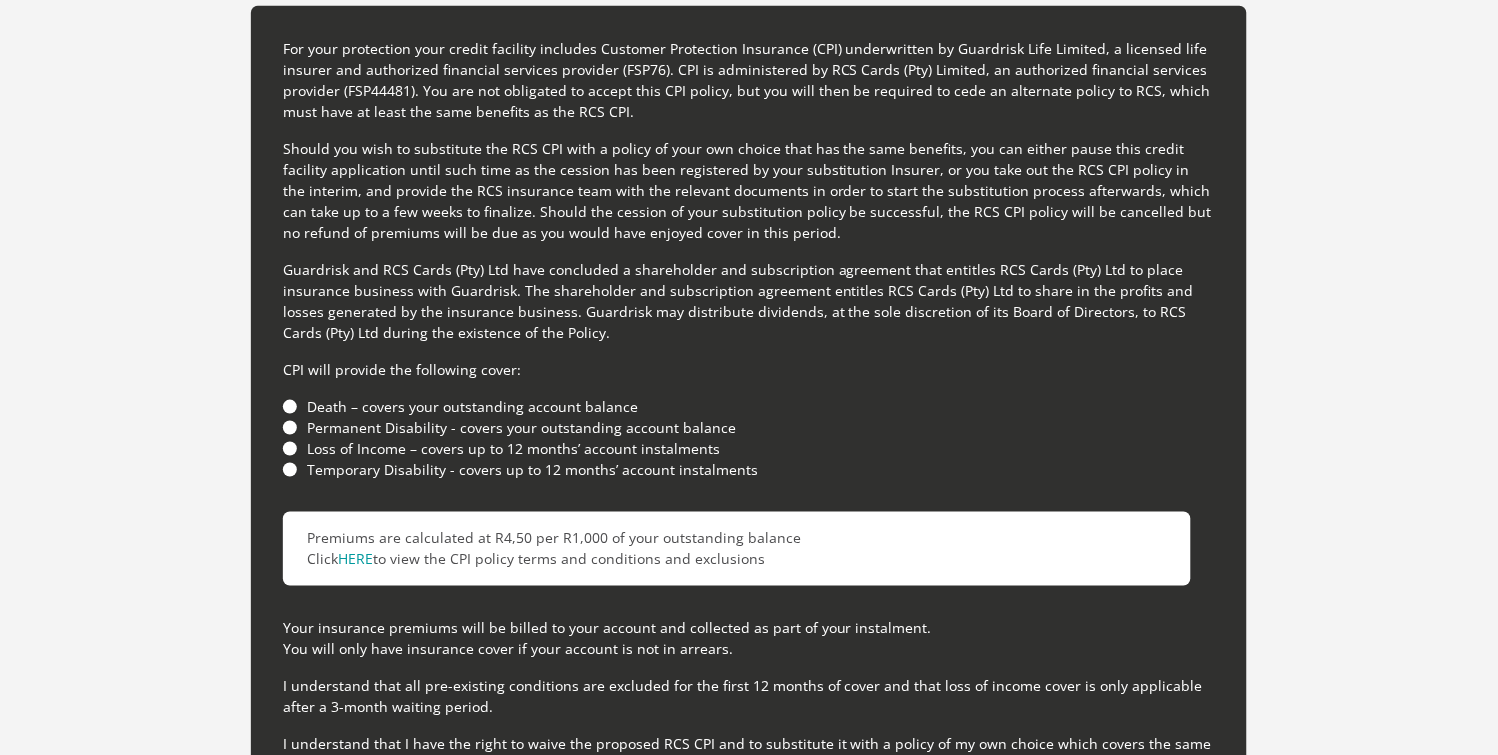 type on "Jabulani" 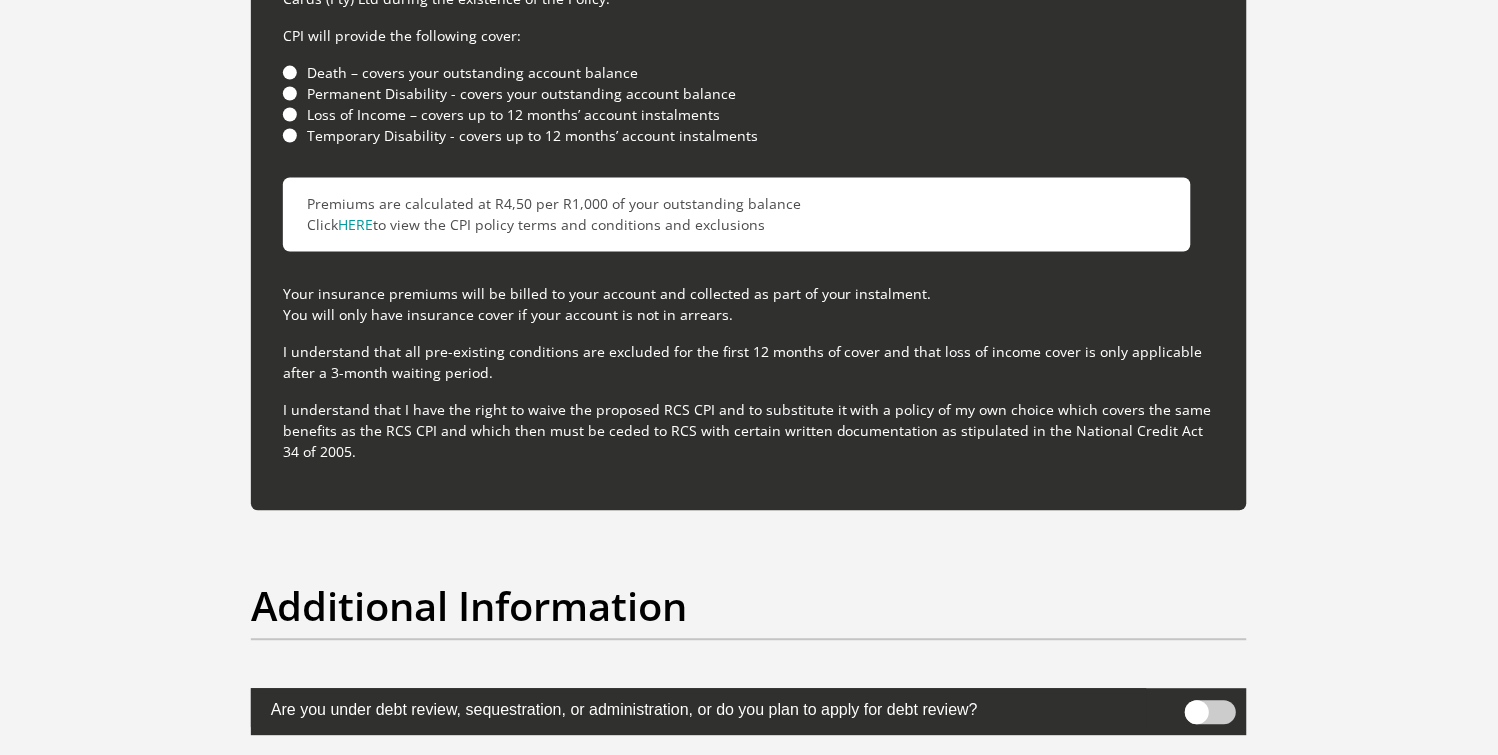 scroll, scrollTop: 5864, scrollLeft: 0, axis: vertical 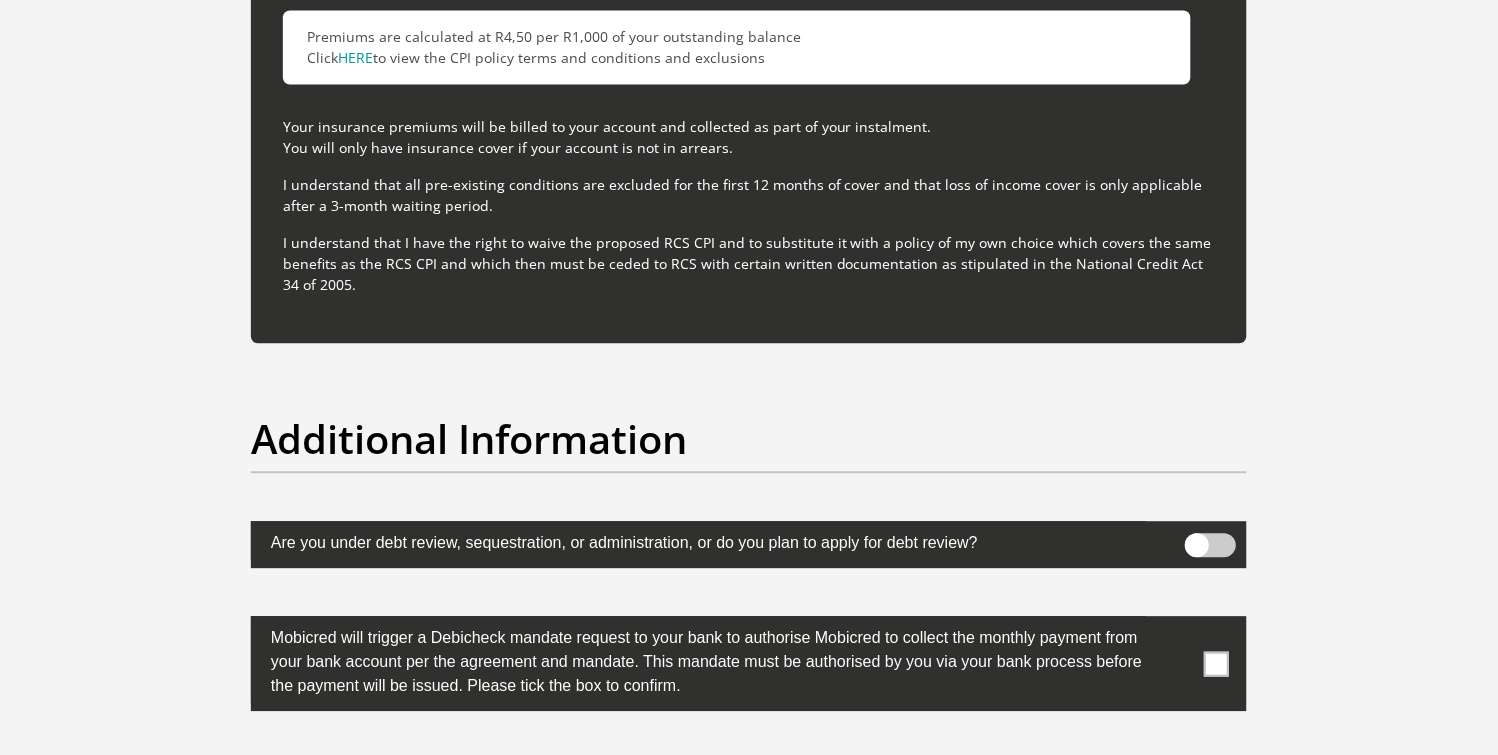 click on "Bank Account Number" at bounding box center (492, -1051) 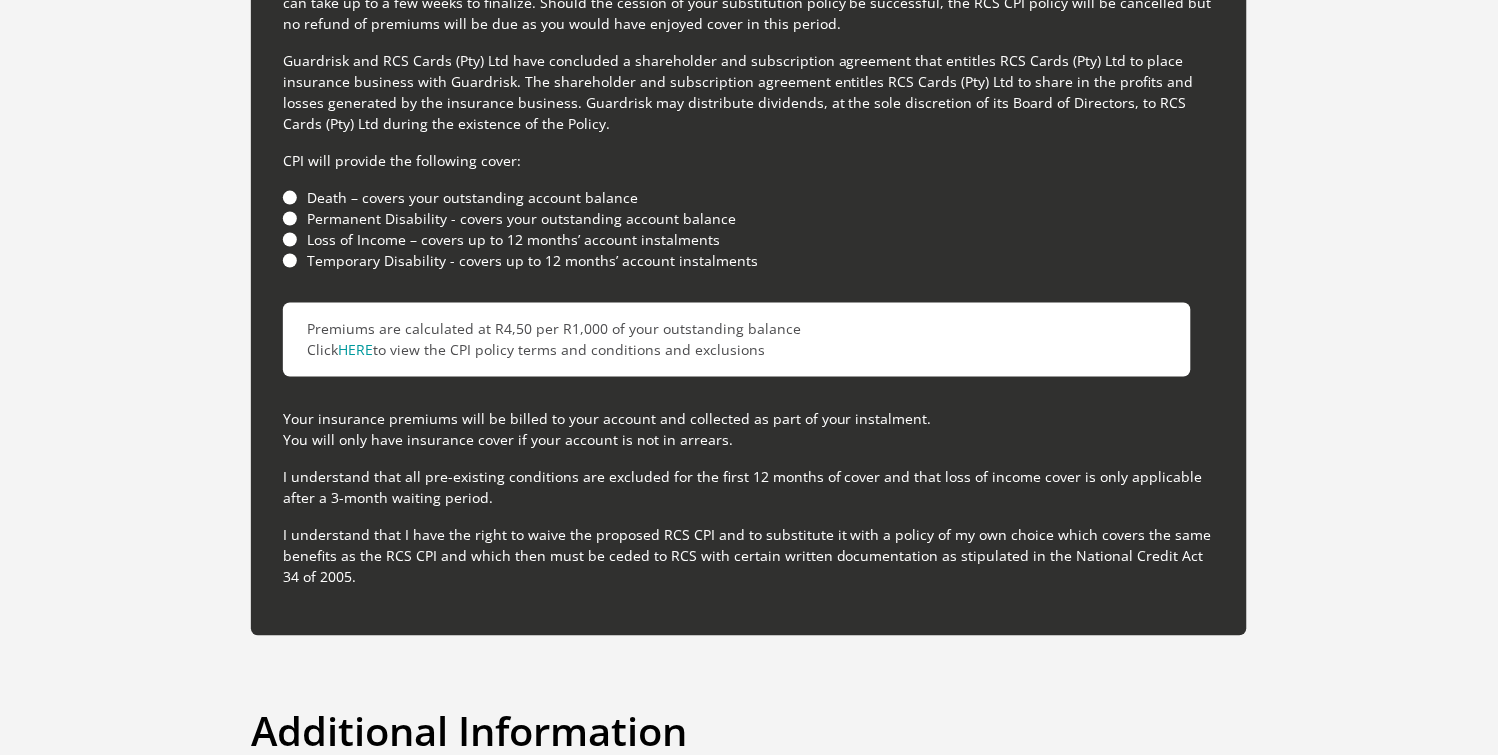 scroll, scrollTop: 5544, scrollLeft: 0, axis: vertical 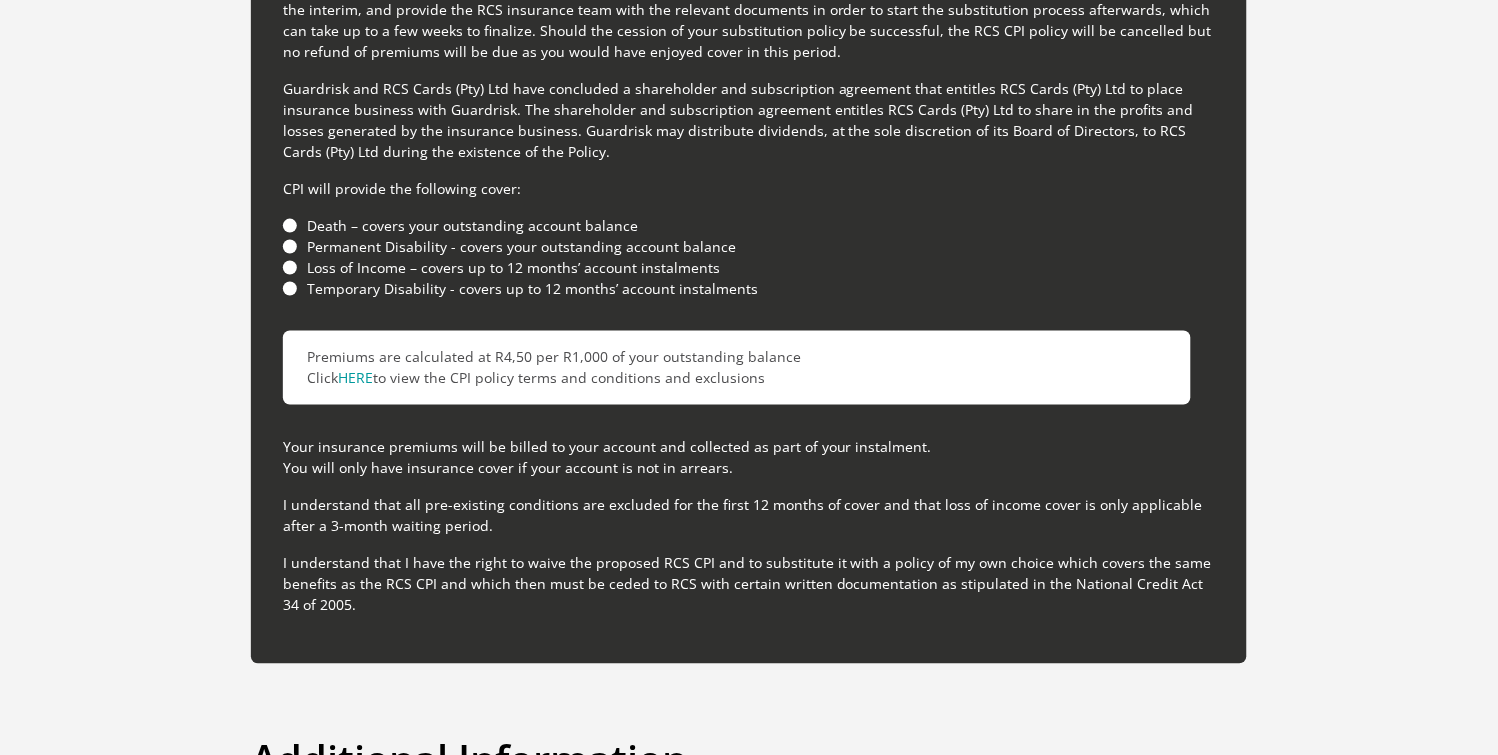 click on "Branch Number" at bounding box center [1005, -731] 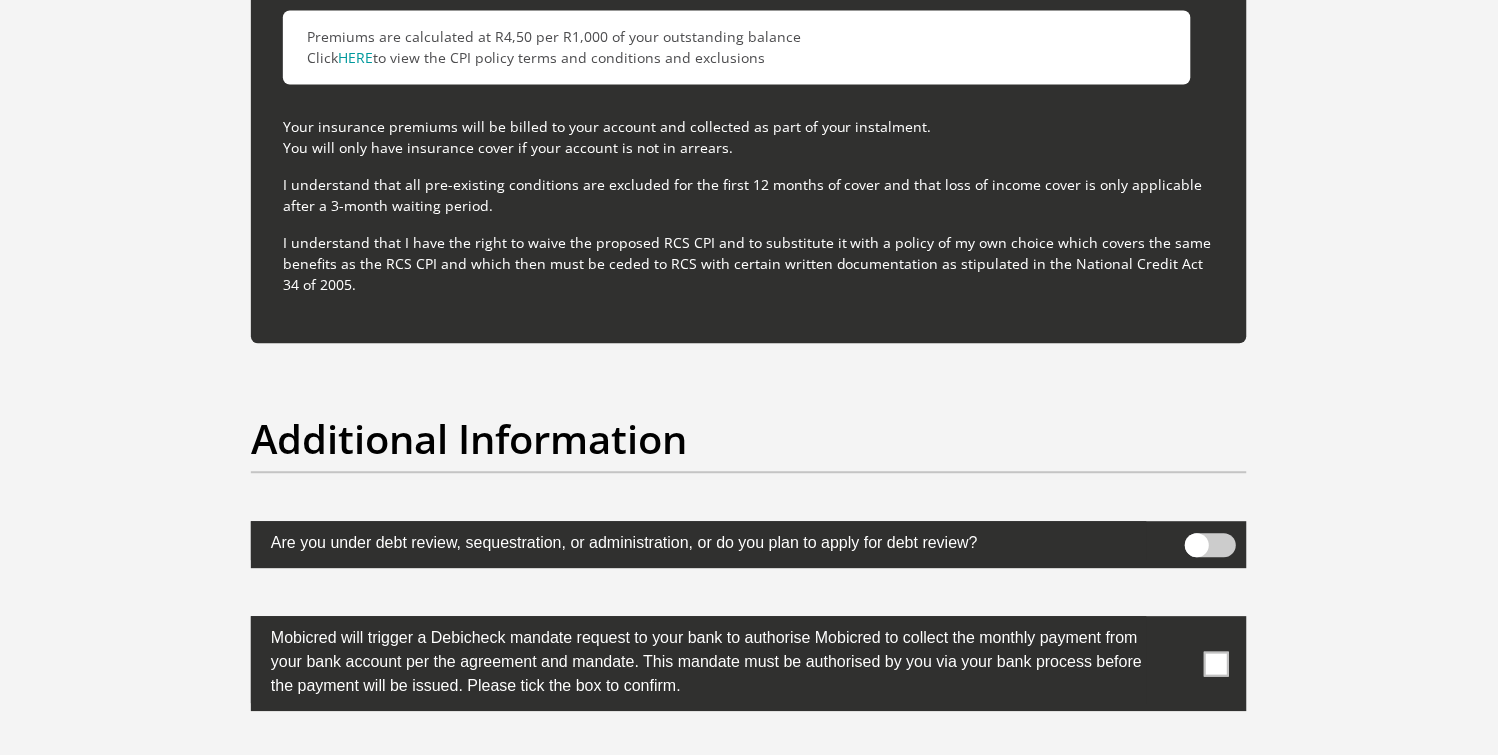scroll, scrollTop: 5990, scrollLeft: 0, axis: vertical 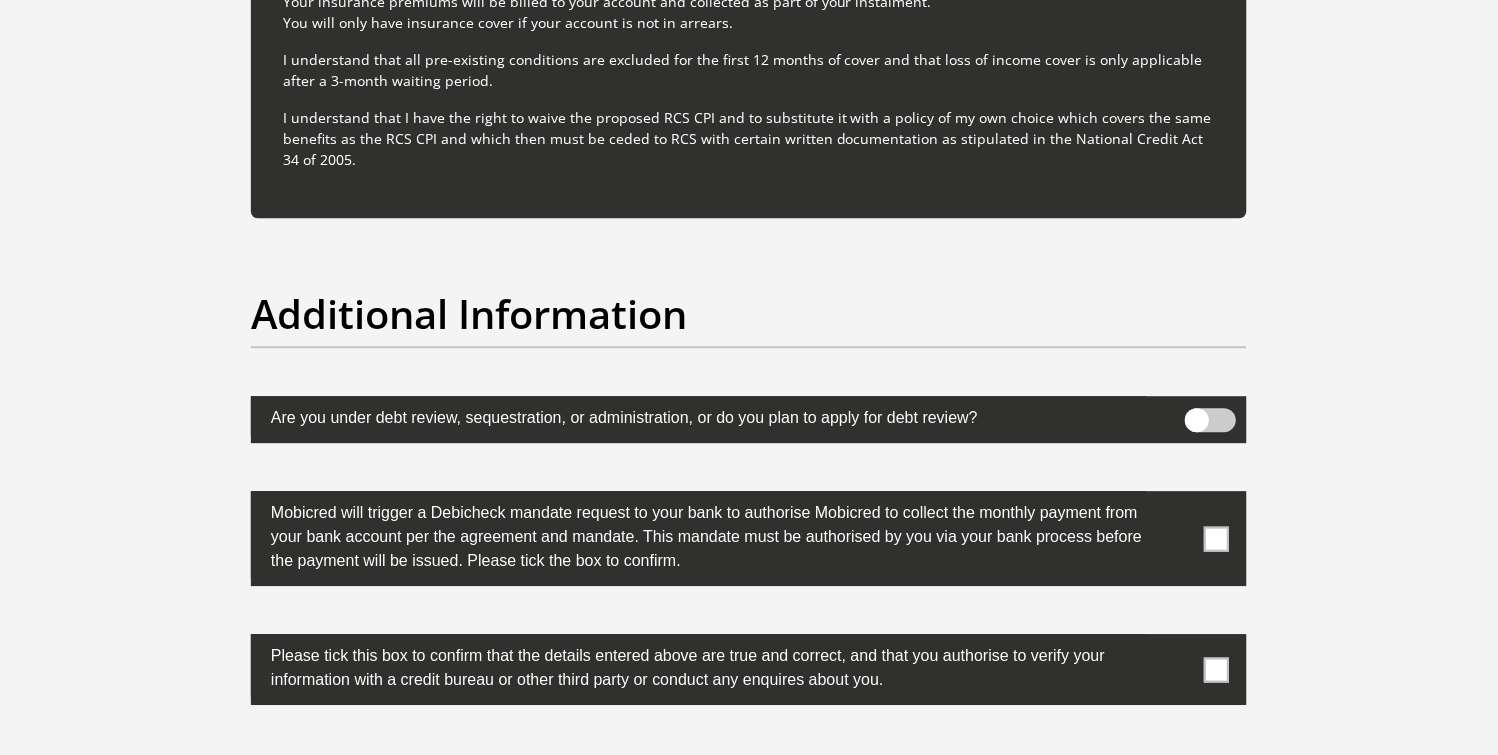 click on "FIRSTRAND BANK" at bounding box center (492, -1048) 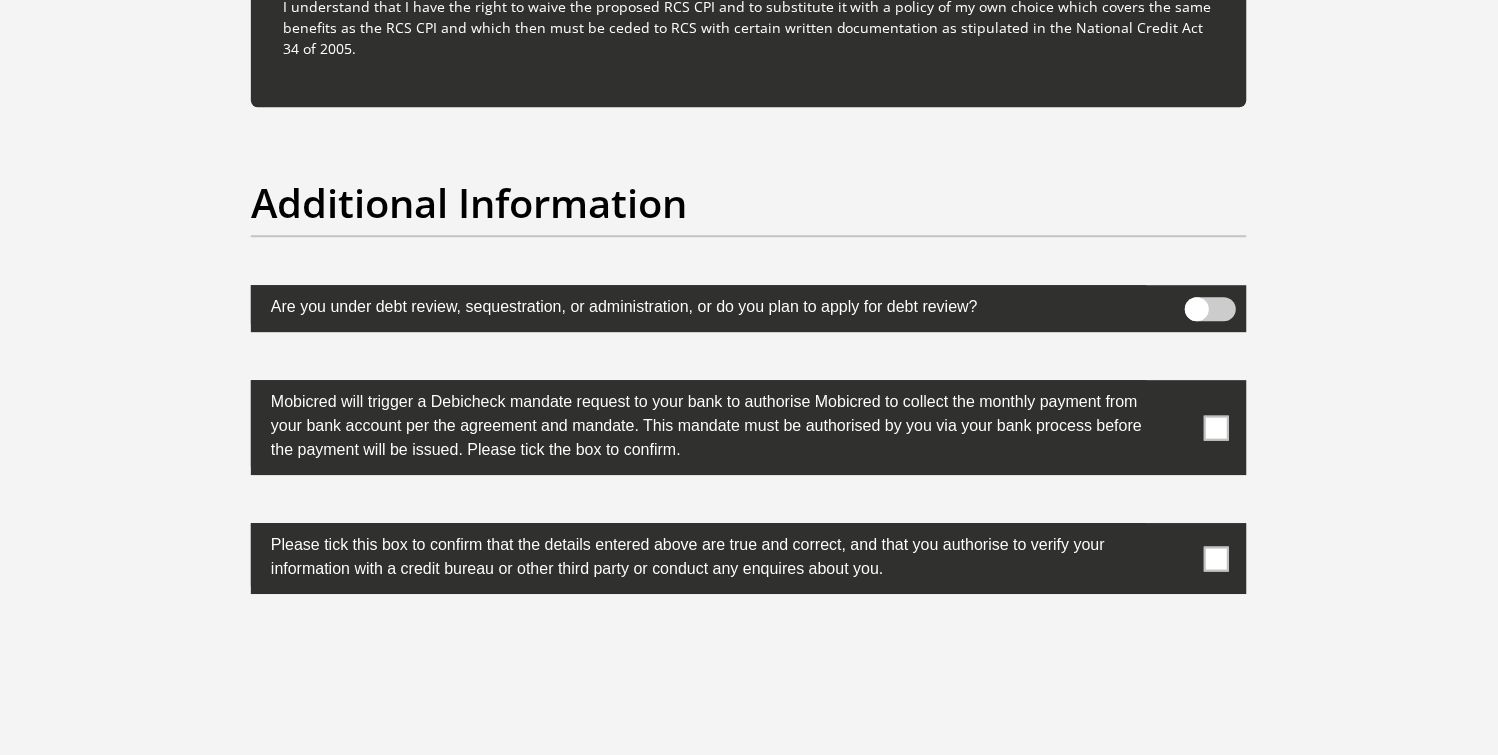 scroll, scrollTop: 6115, scrollLeft: 0, axis: vertical 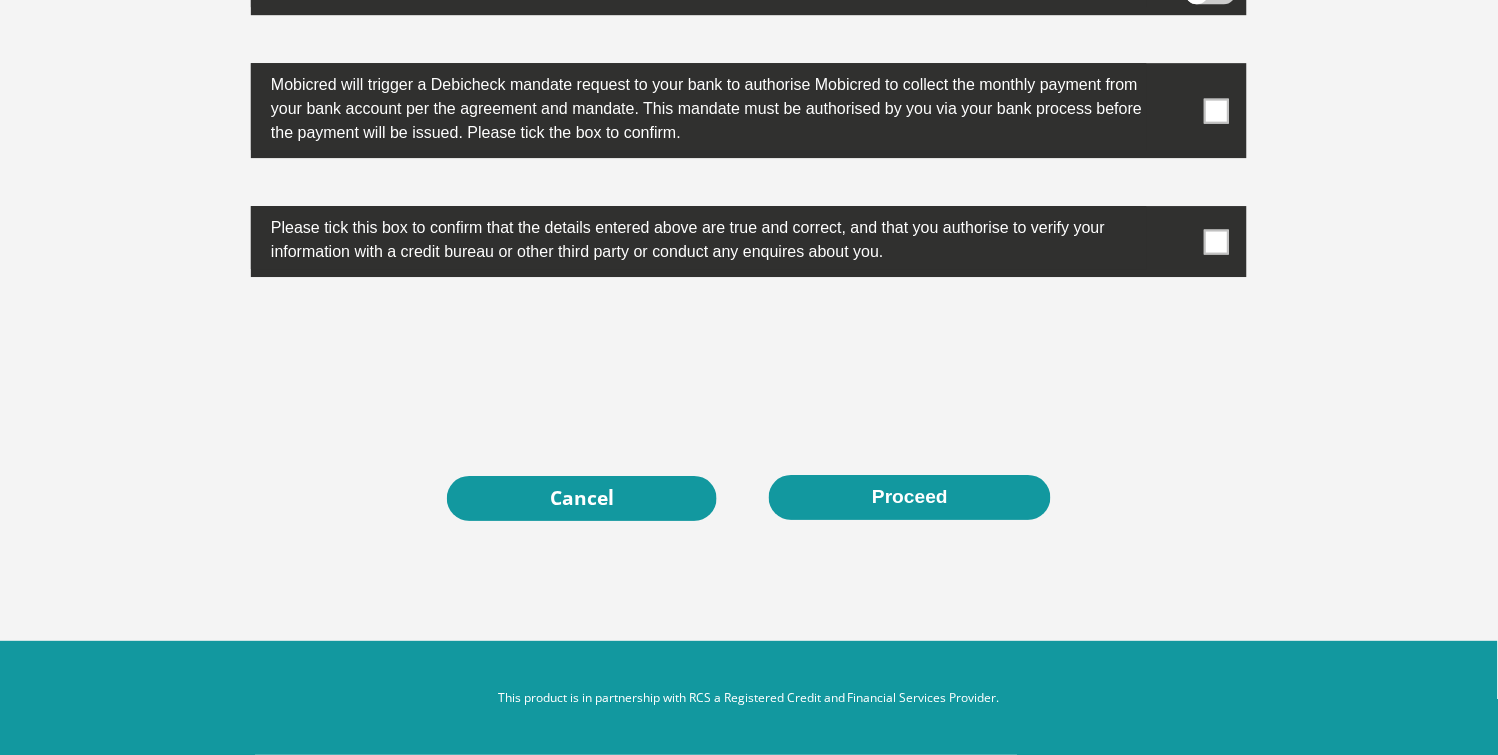 click at bounding box center [1217, 110] 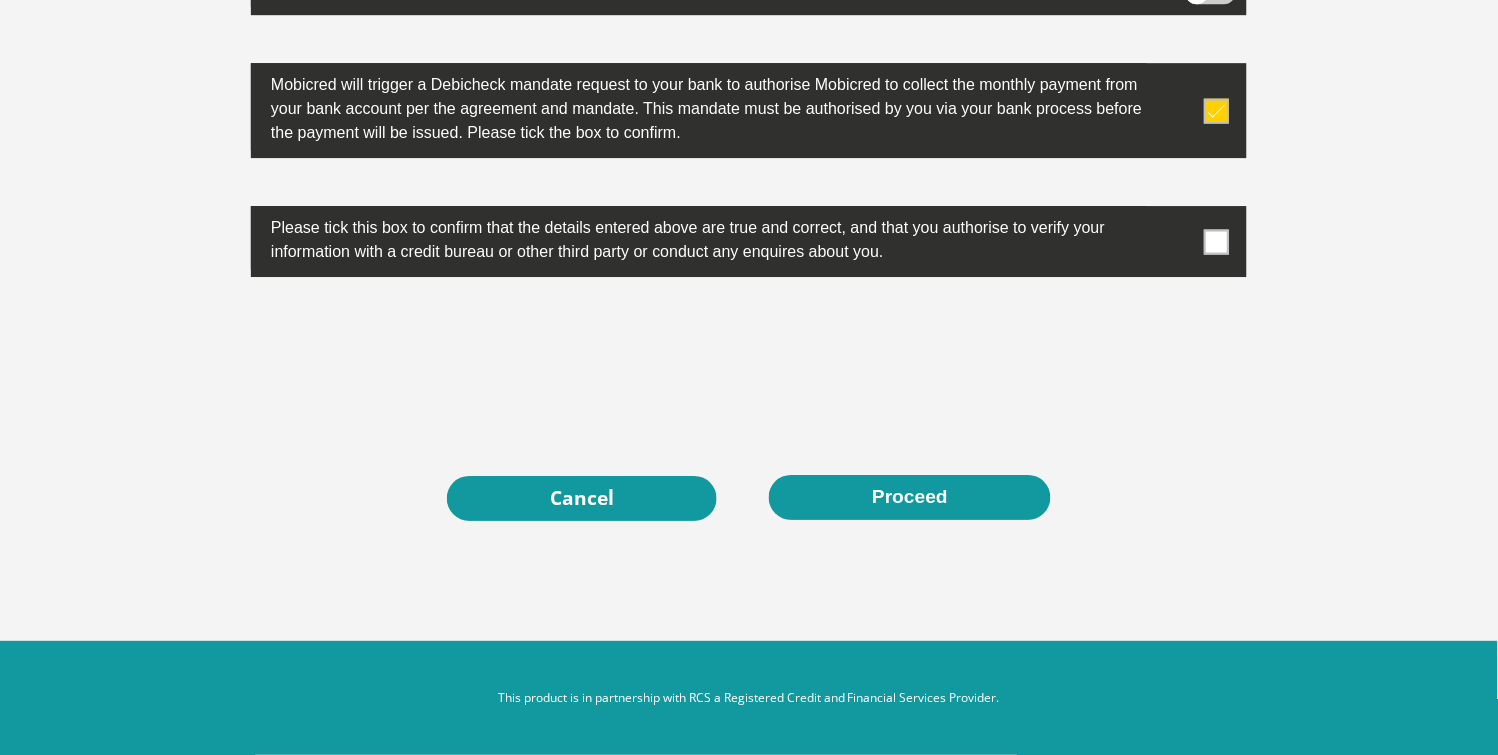 click at bounding box center [1217, 241] 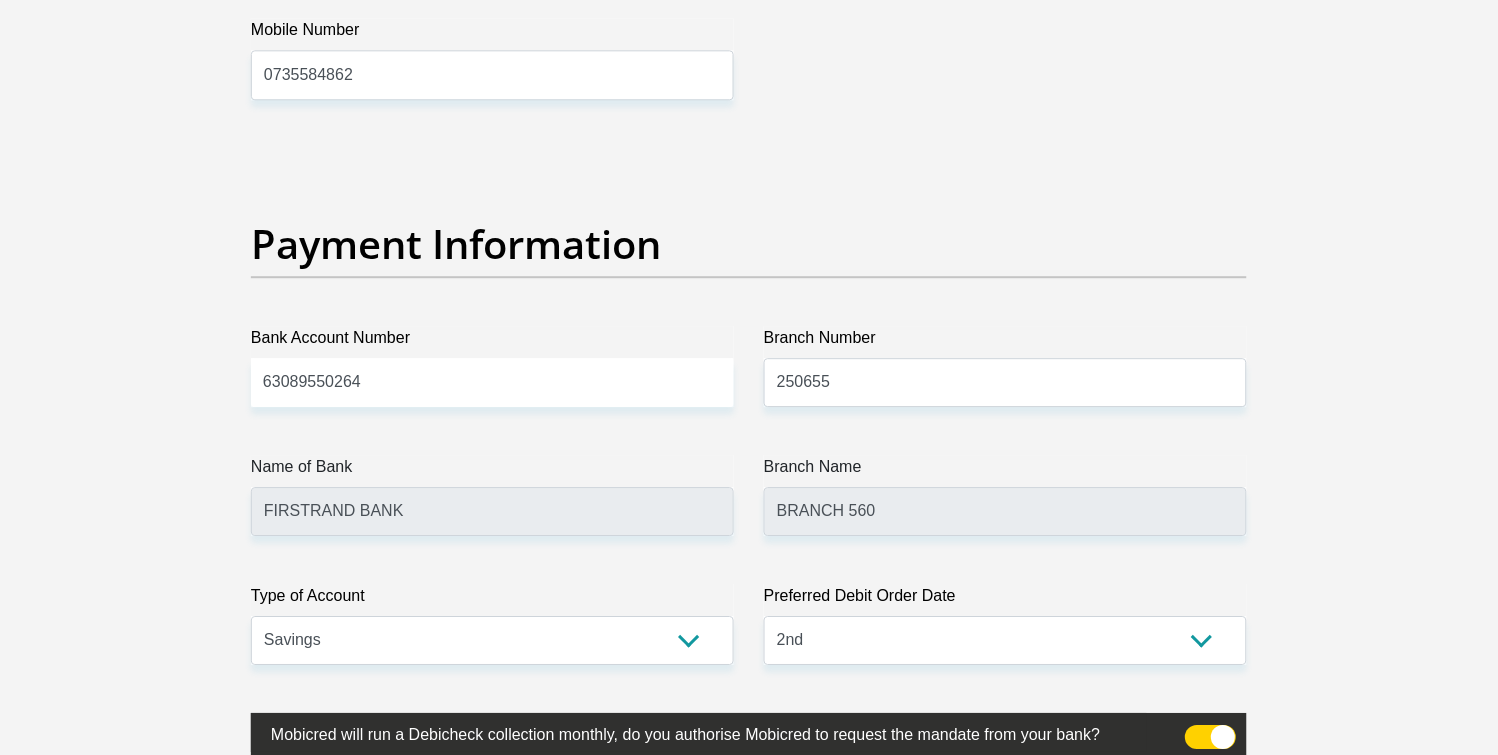 scroll, scrollTop: 4445, scrollLeft: 0, axis: vertical 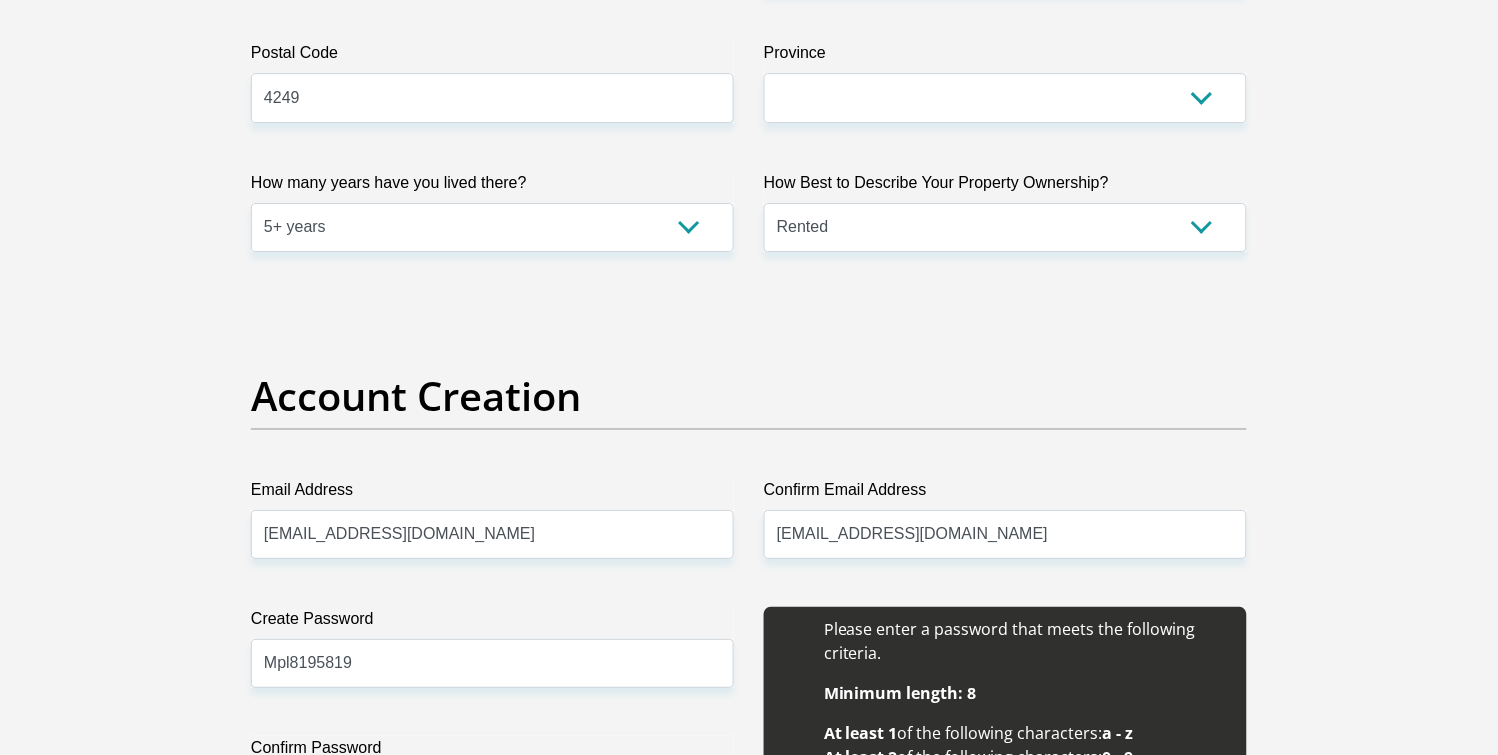 click on "Port Shepstone" at bounding box center (492, -32) 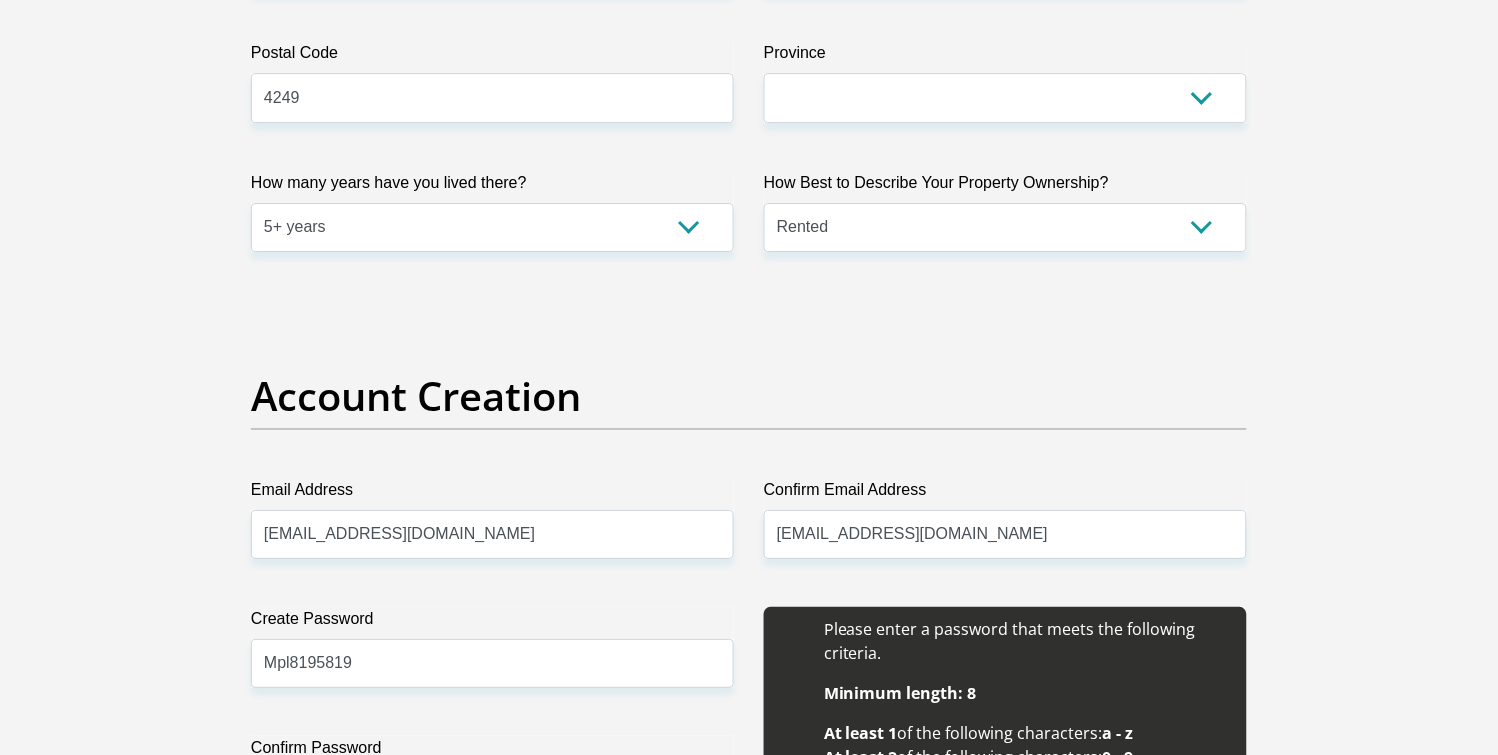 scroll, scrollTop: 8202, scrollLeft: 0, axis: vertical 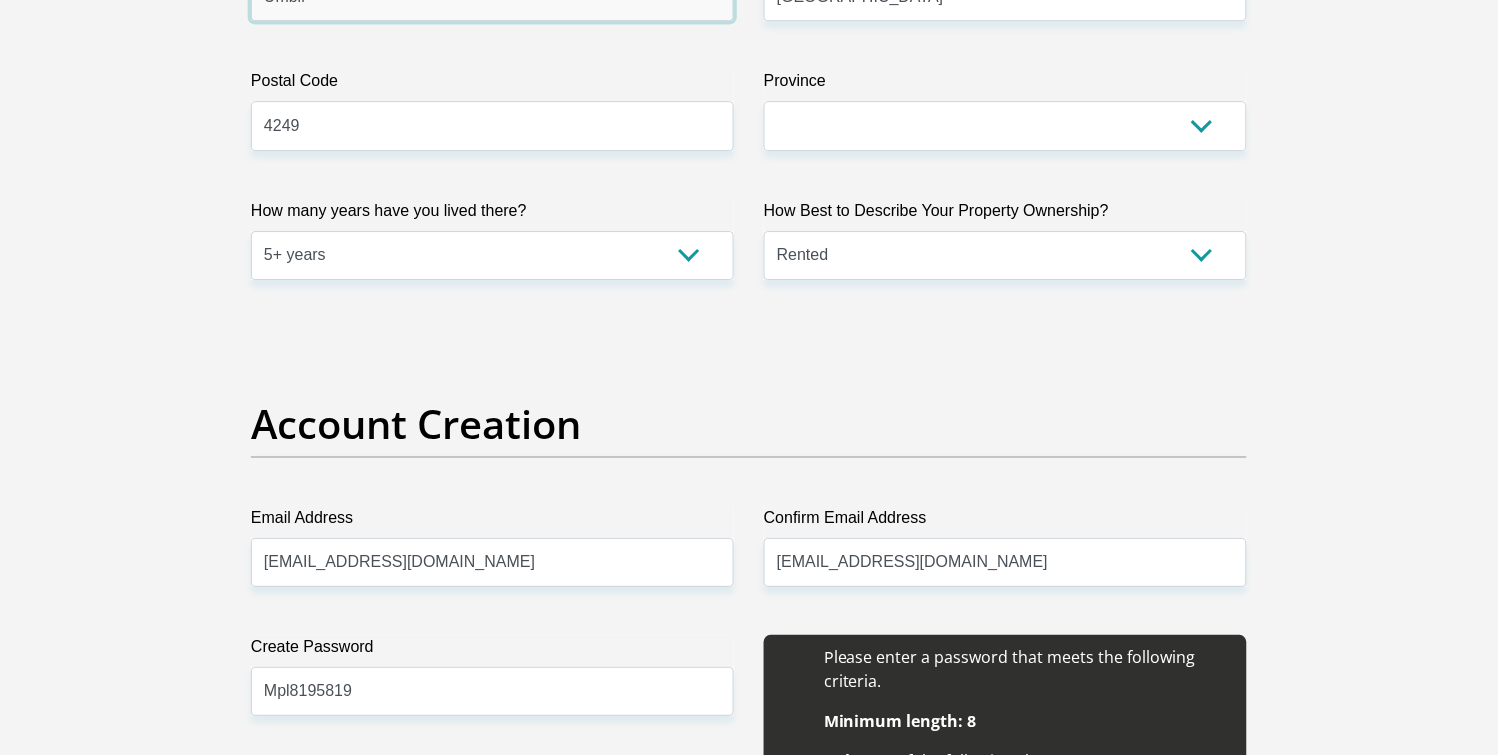 click on "Umbil" at bounding box center [492, -4] 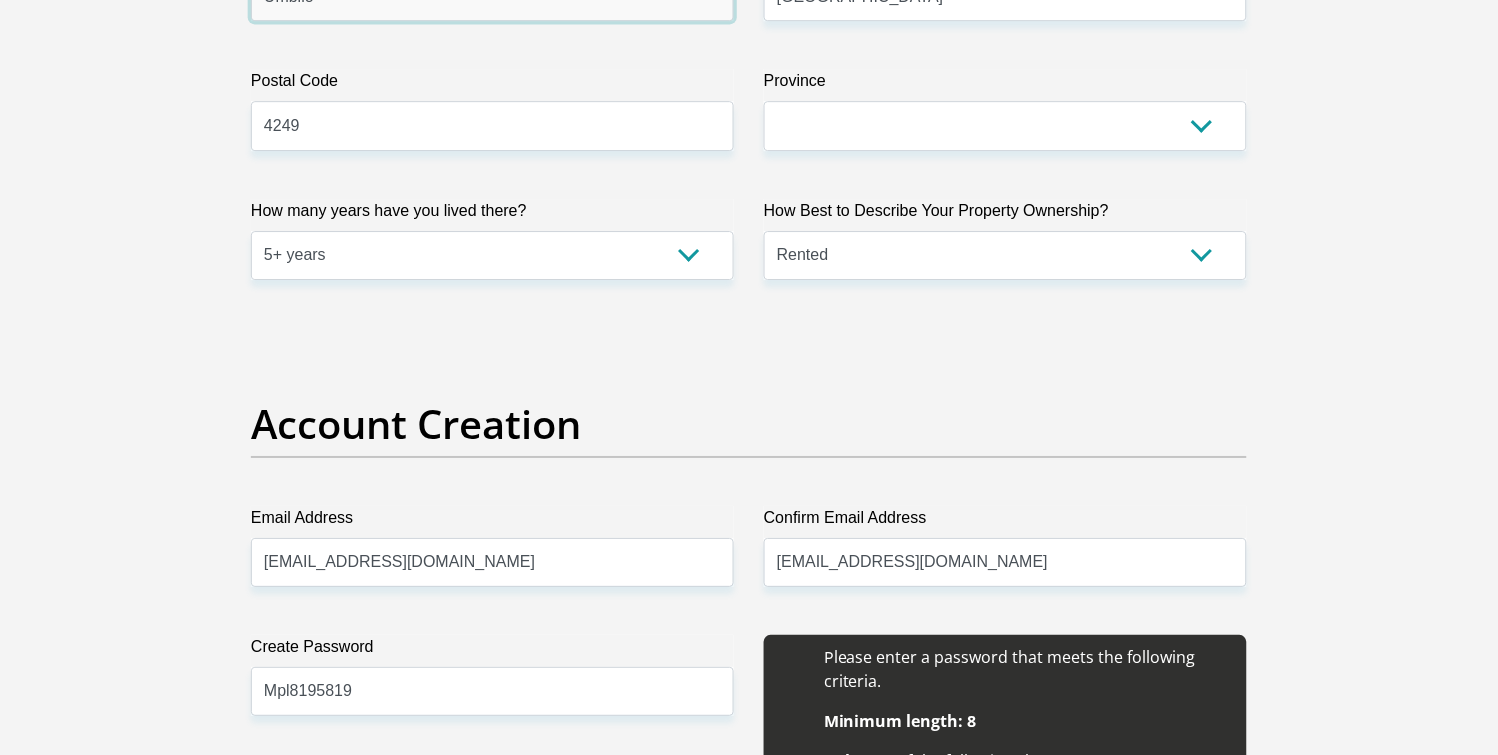 type on "Umbilo" 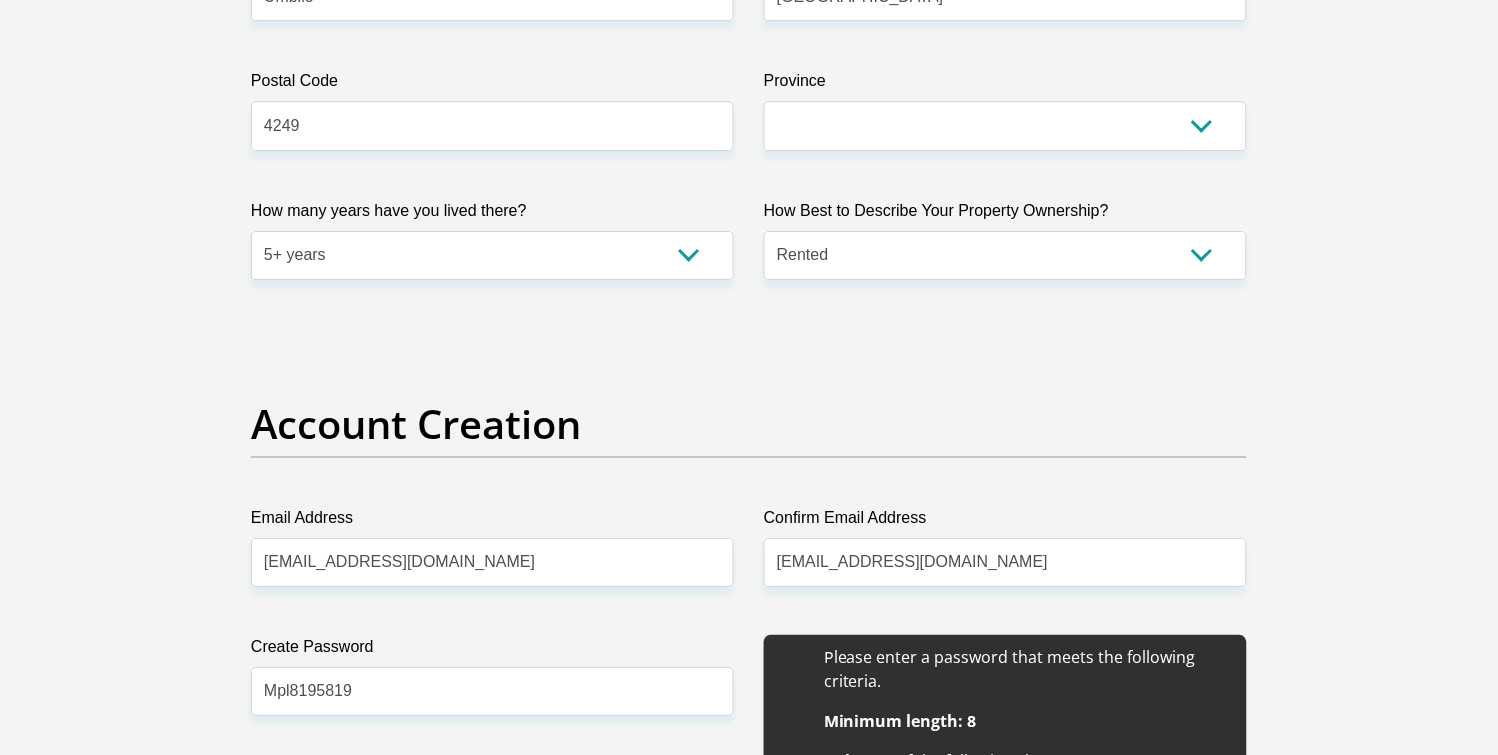 click on "1284 Ray Nkonyeni Road" at bounding box center [492, -133] 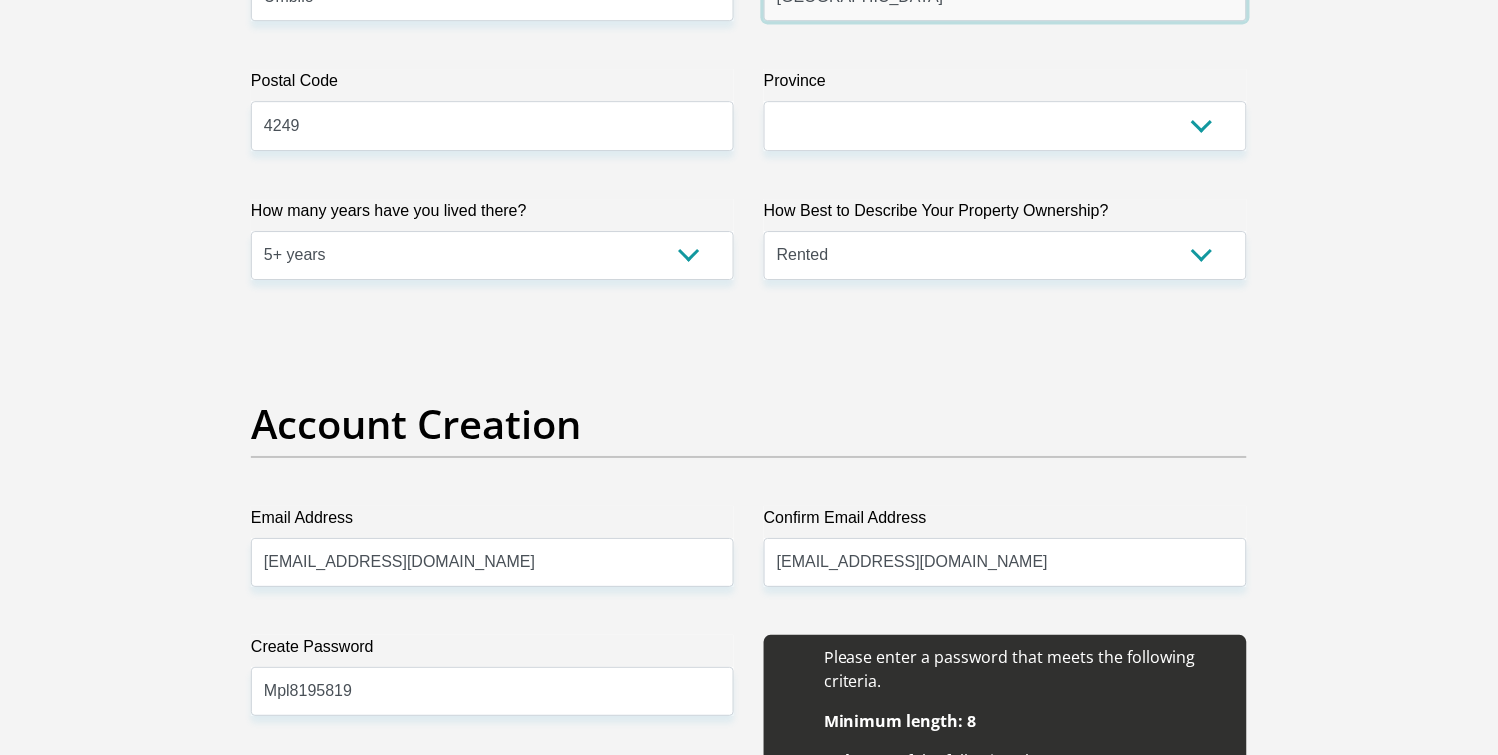 click on "Port Shepstone" at bounding box center (1005, -4) 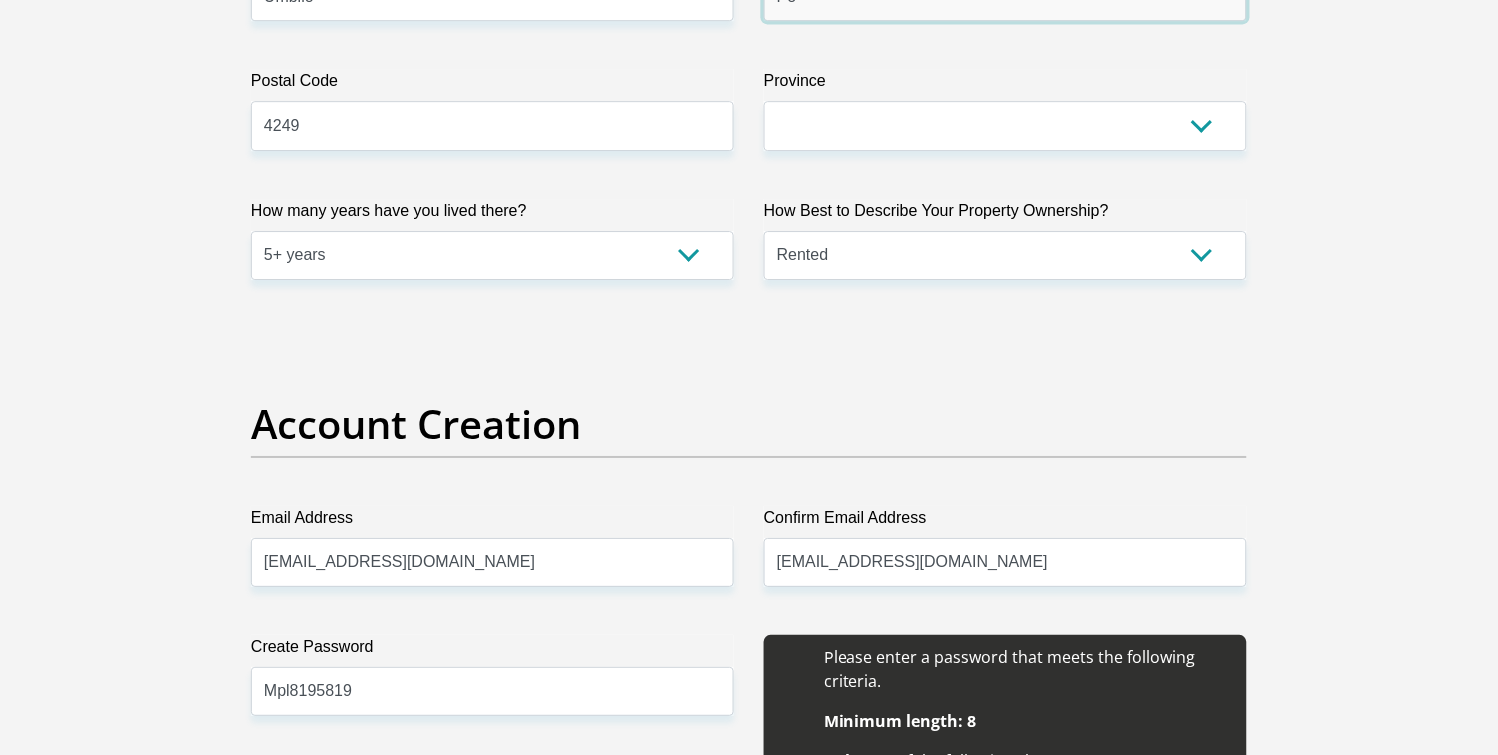 type on "P" 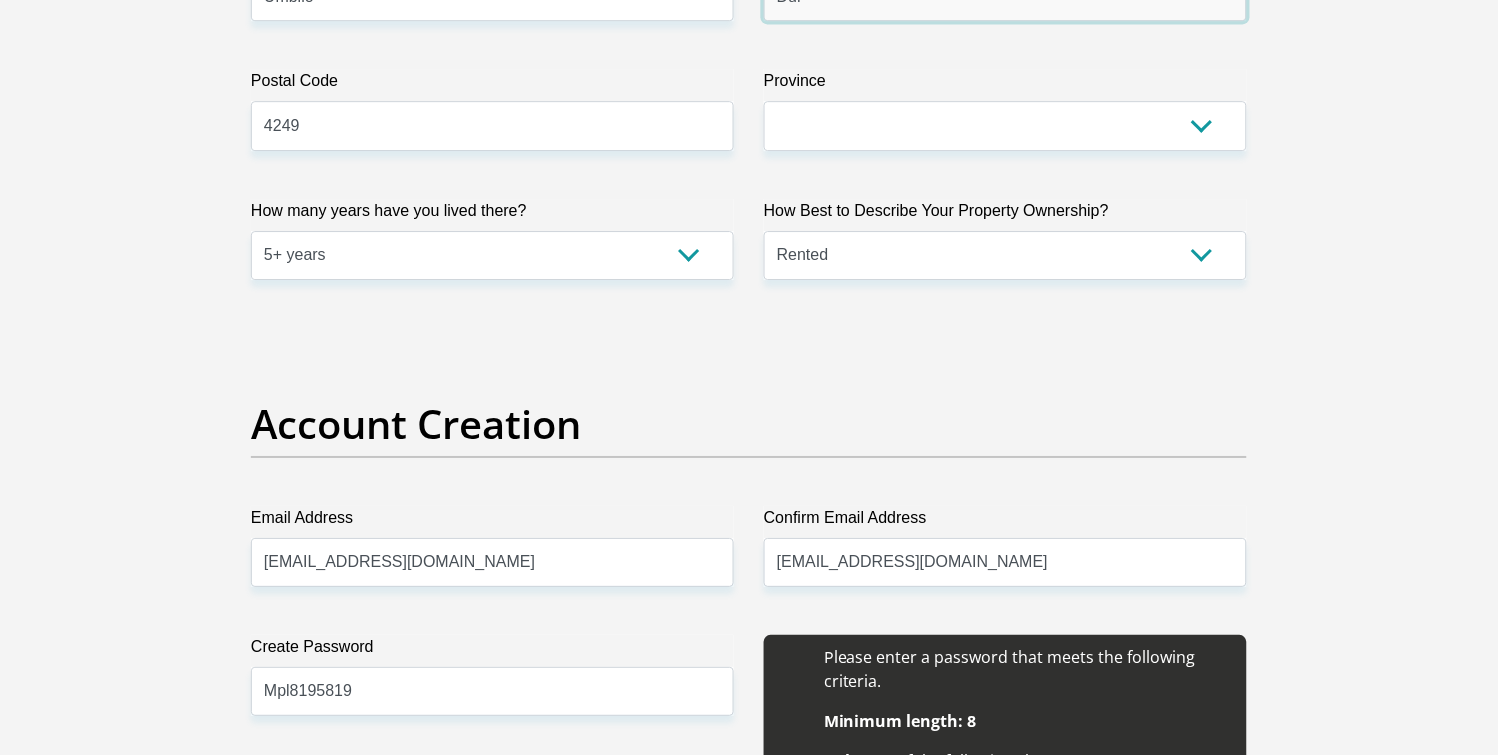 click on "Dur" at bounding box center (1005, -4) 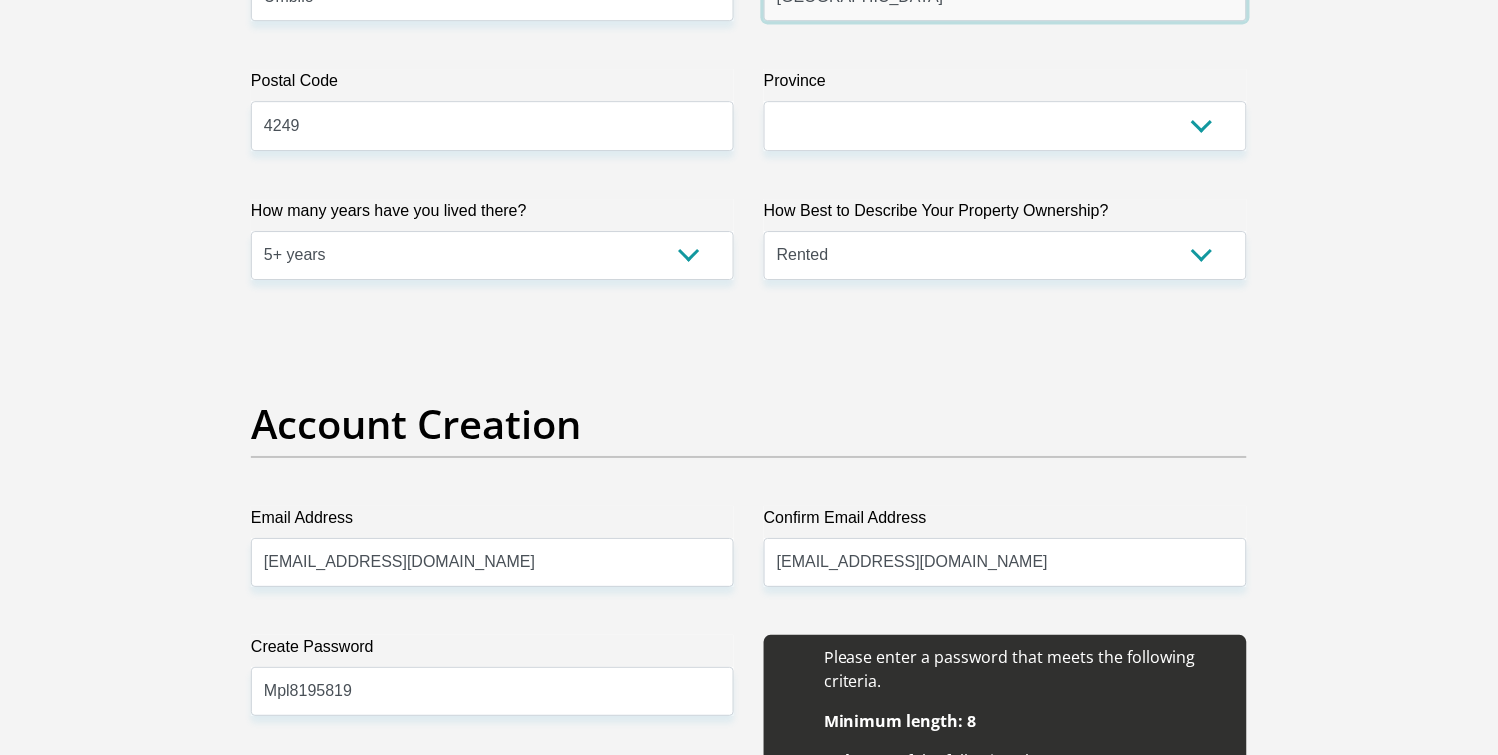 type on "Durban" 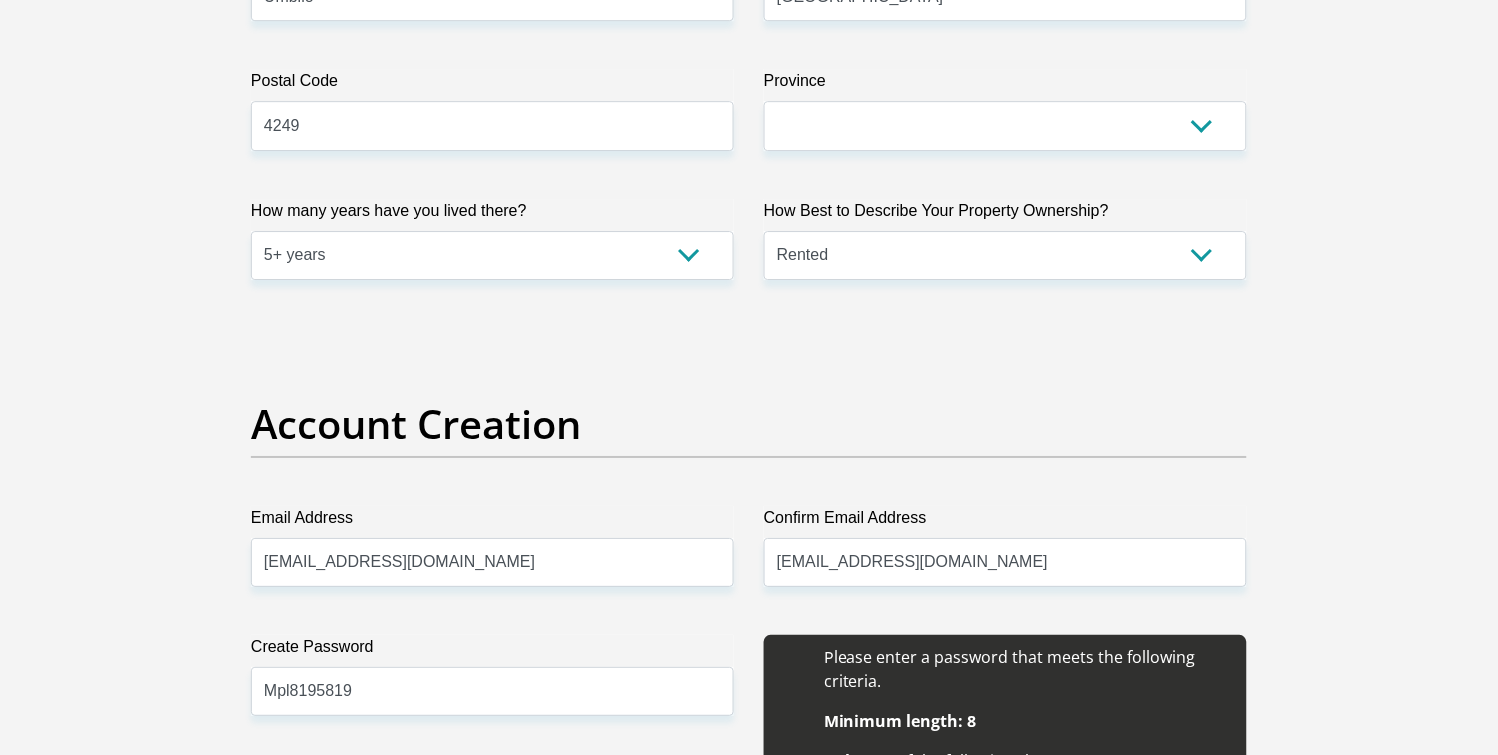 scroll, scrollTop: 8202, scrollLeft: 0, axis: vertical 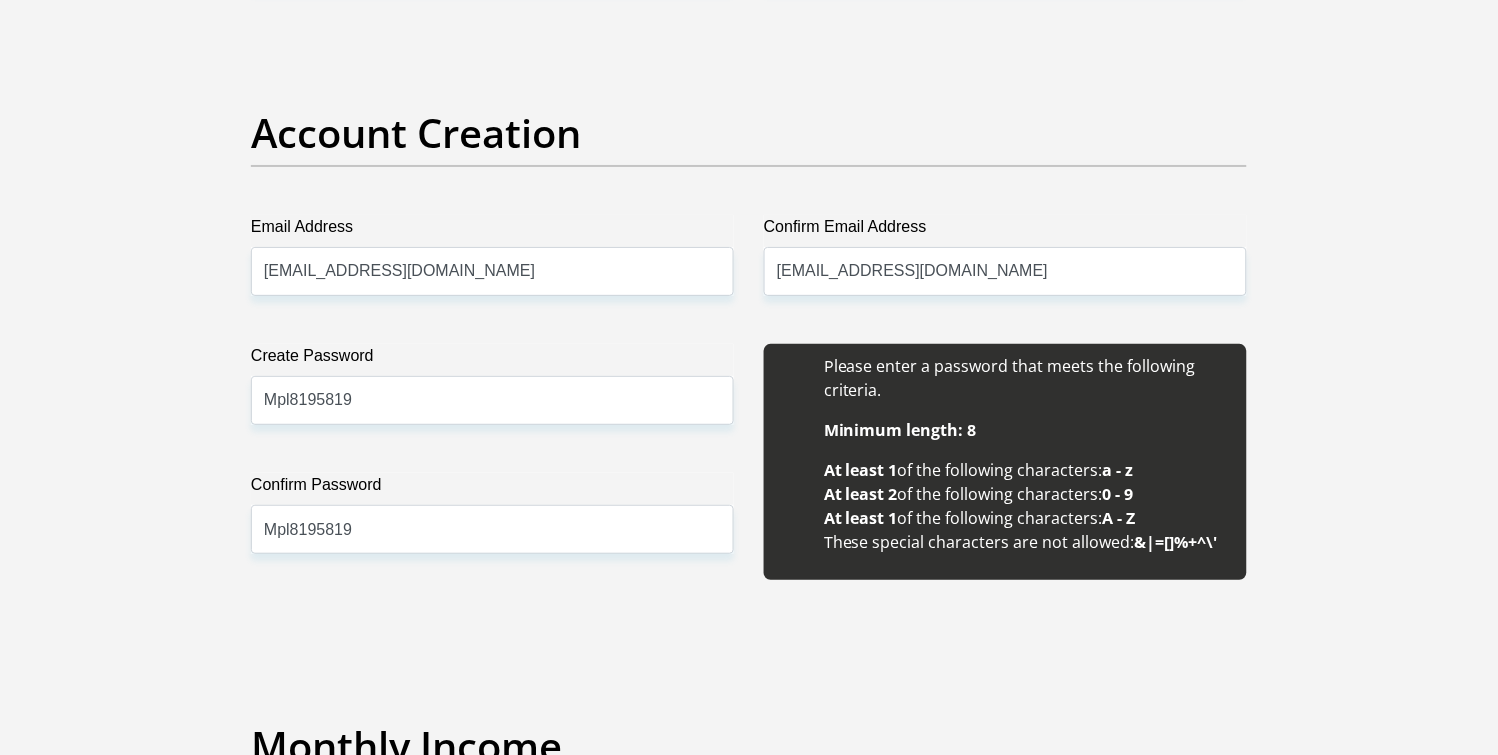 click on "4249" at bounding box center (492, -166) 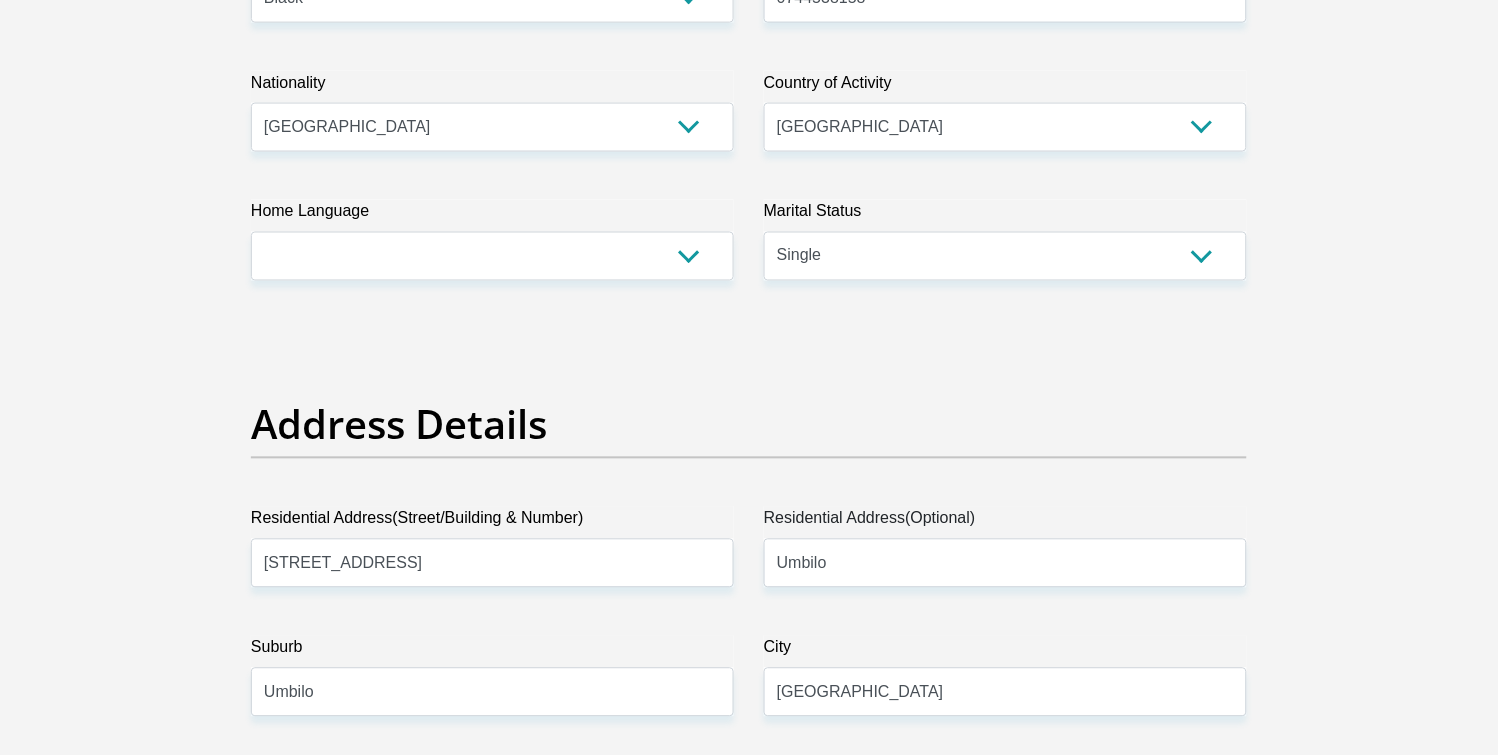 scroll, scrollTop: 588, scrollLeft: 0, axis: vertical 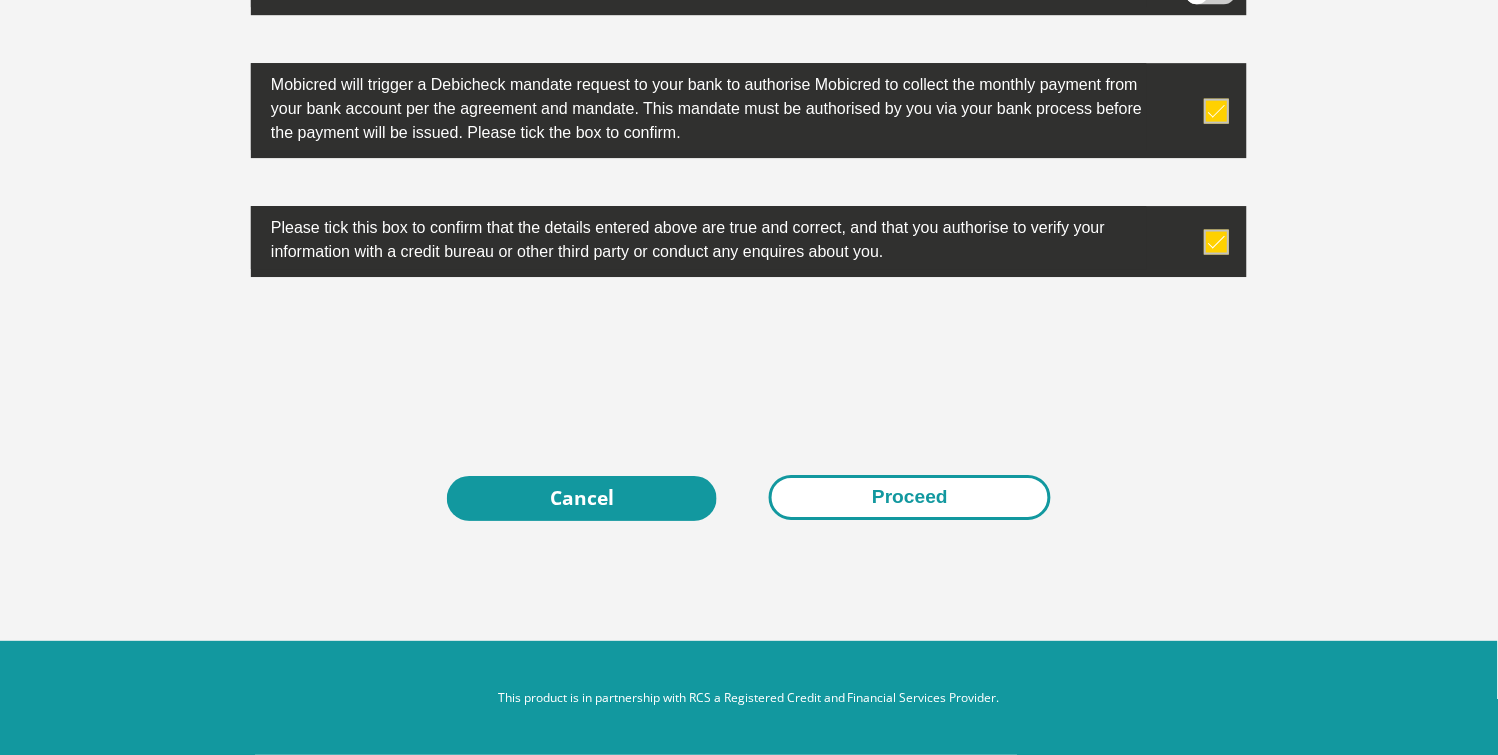 click on "Proceed" at bounding box center [910, 497] 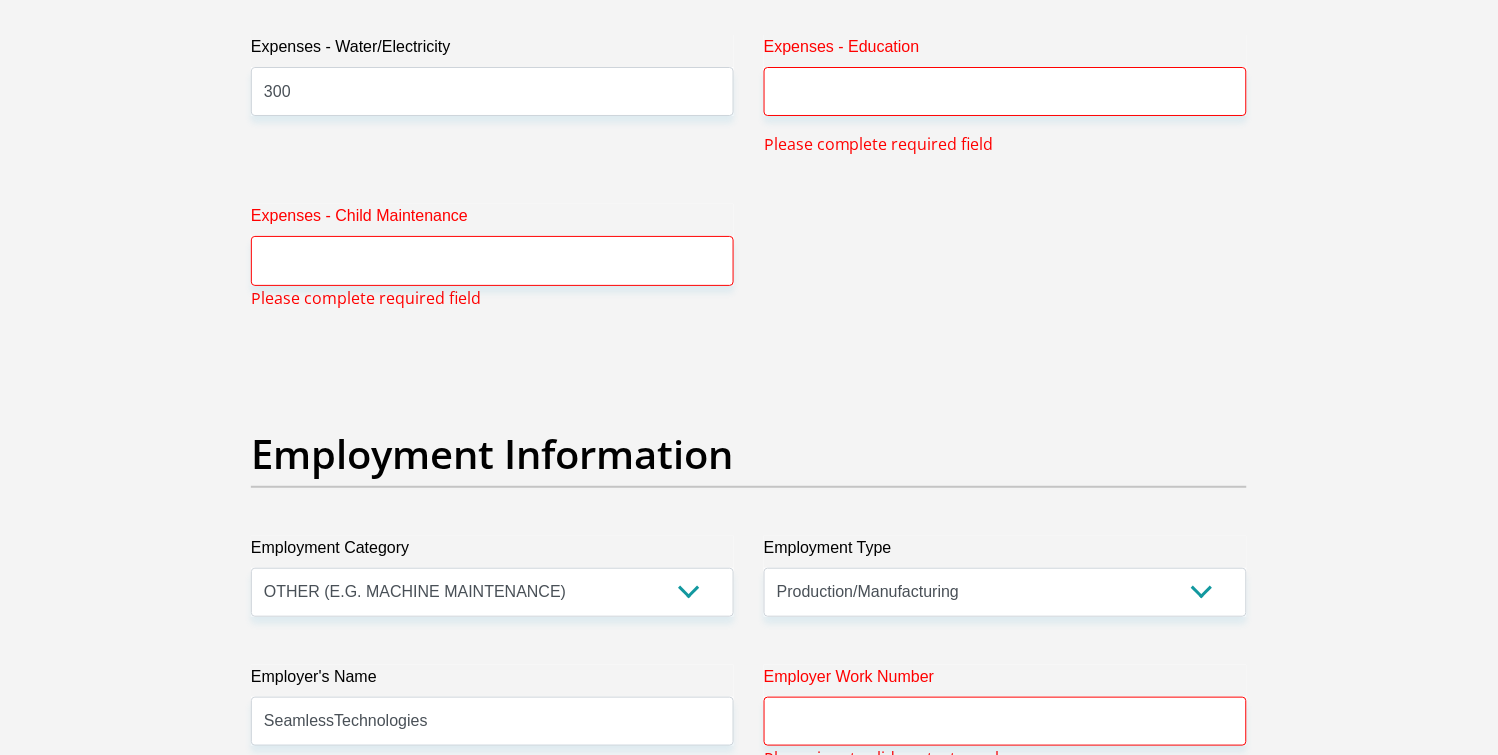 scroll, scrollTop: 3285, scrollLeft: 0, axis: vertical 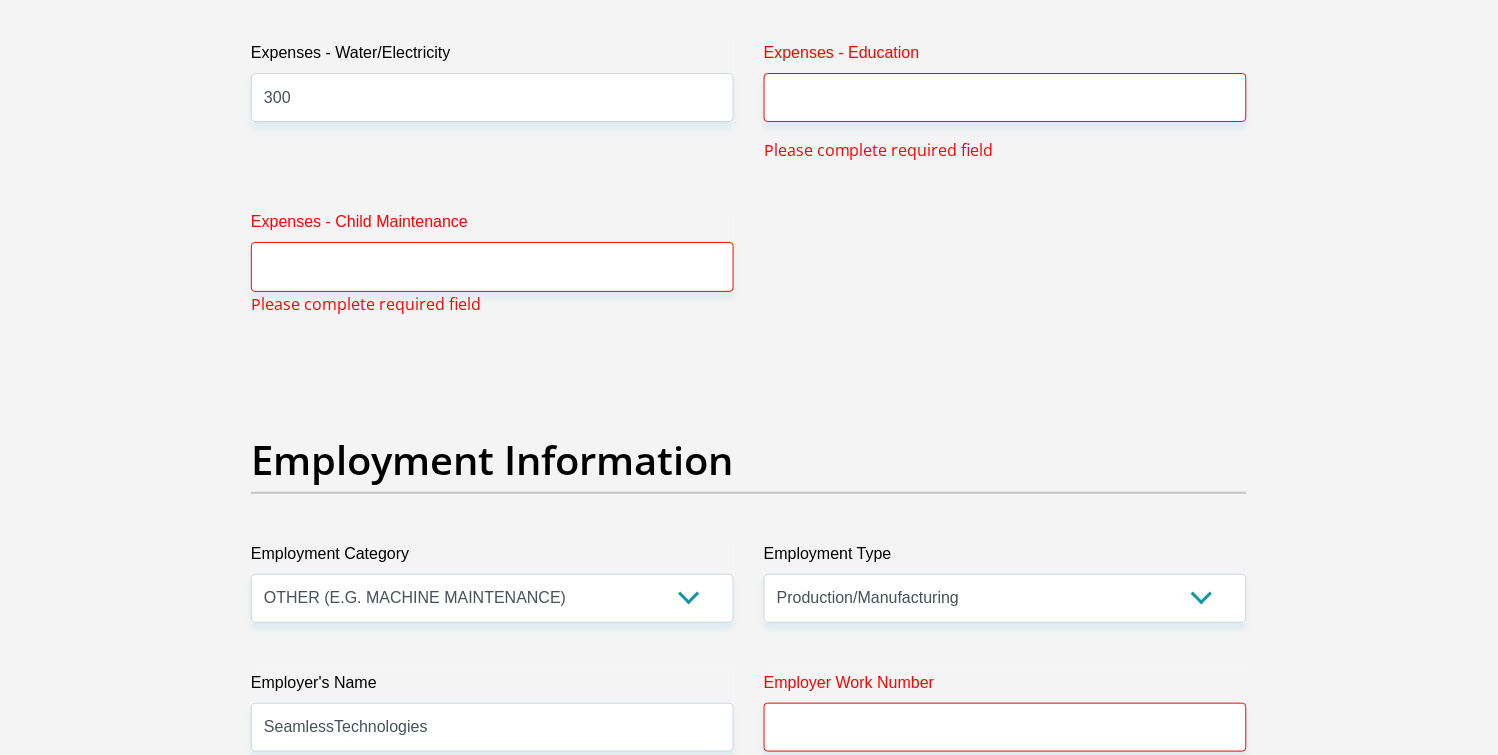 click on "Other Income" at bounding box center (485, -524) 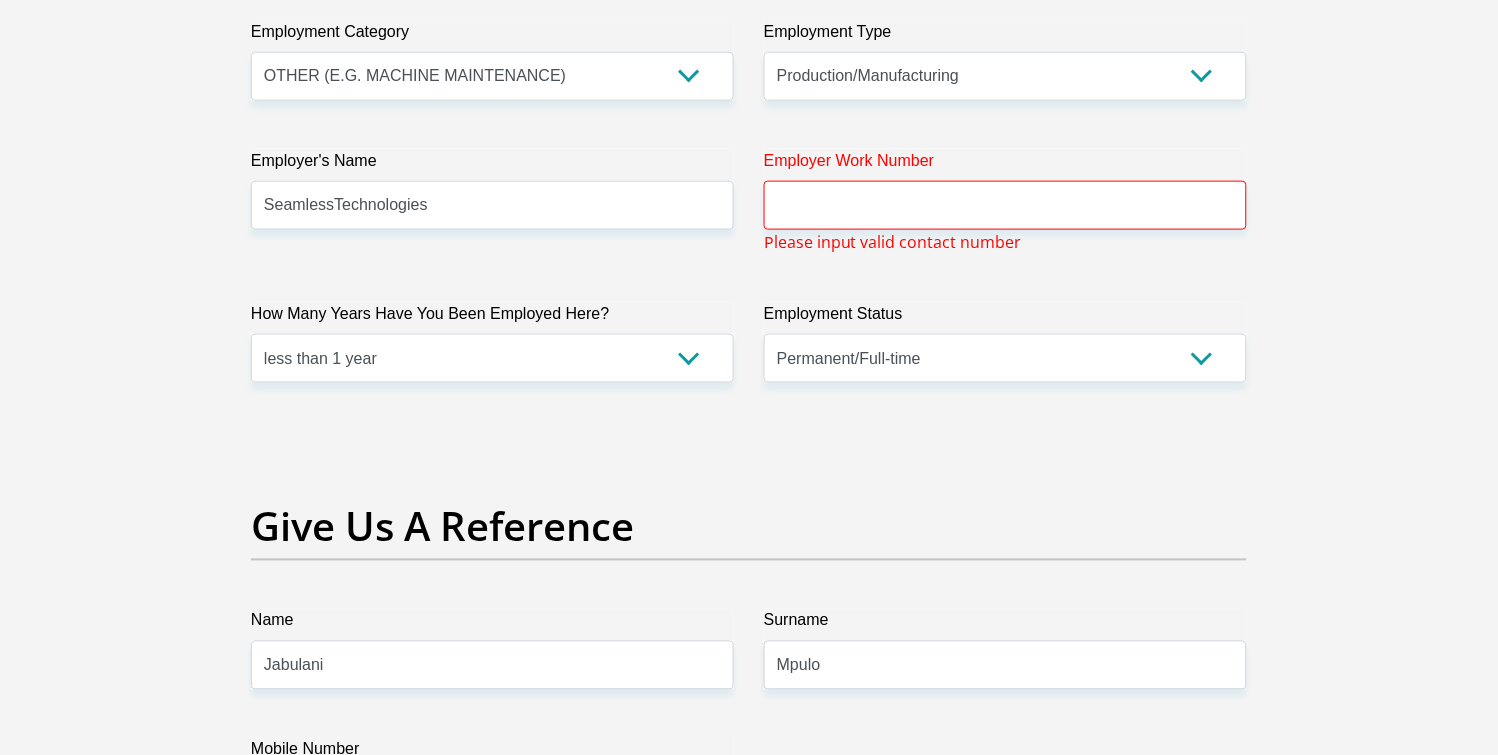 scroll, scrollTop: 3864, scrollLeft: 0, axis: vertical 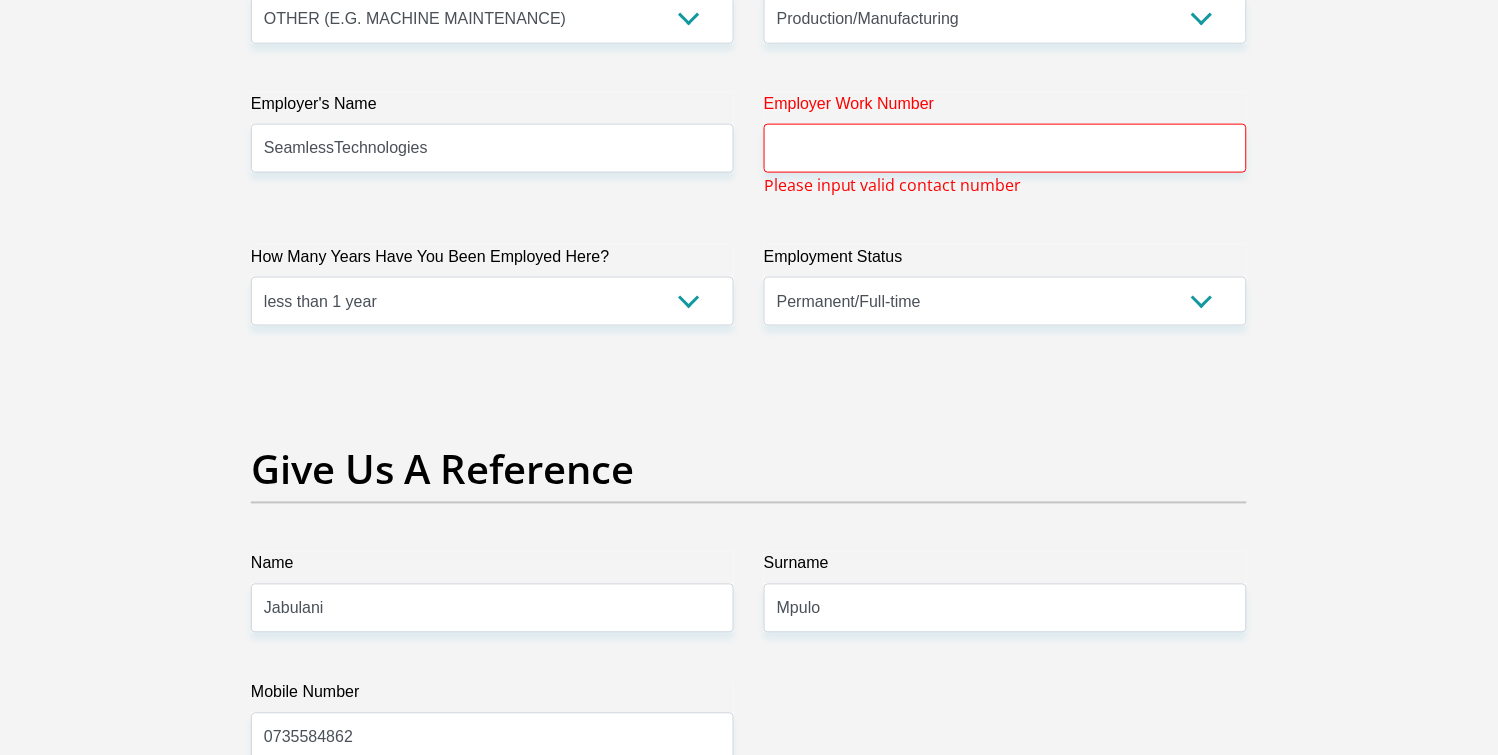 type on "0" 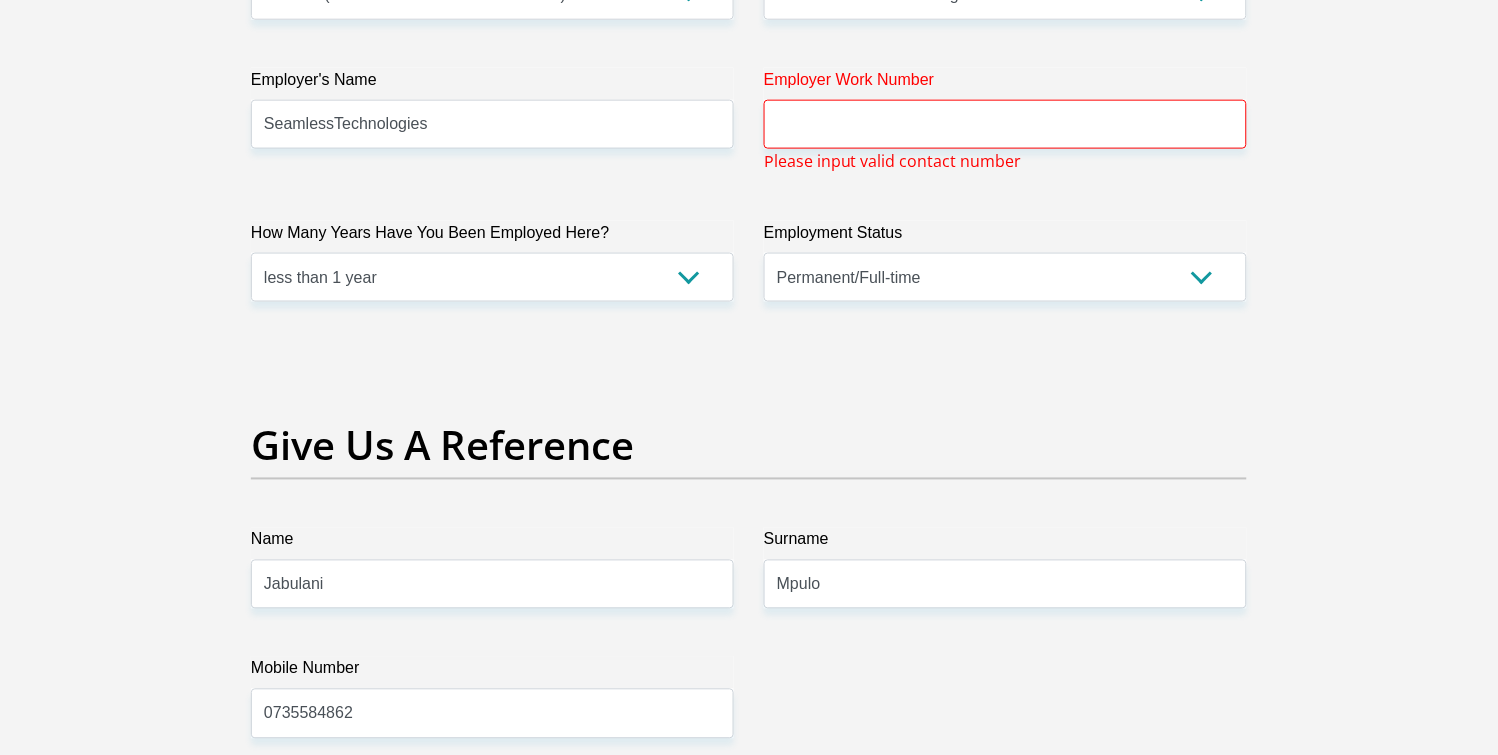type on "0" 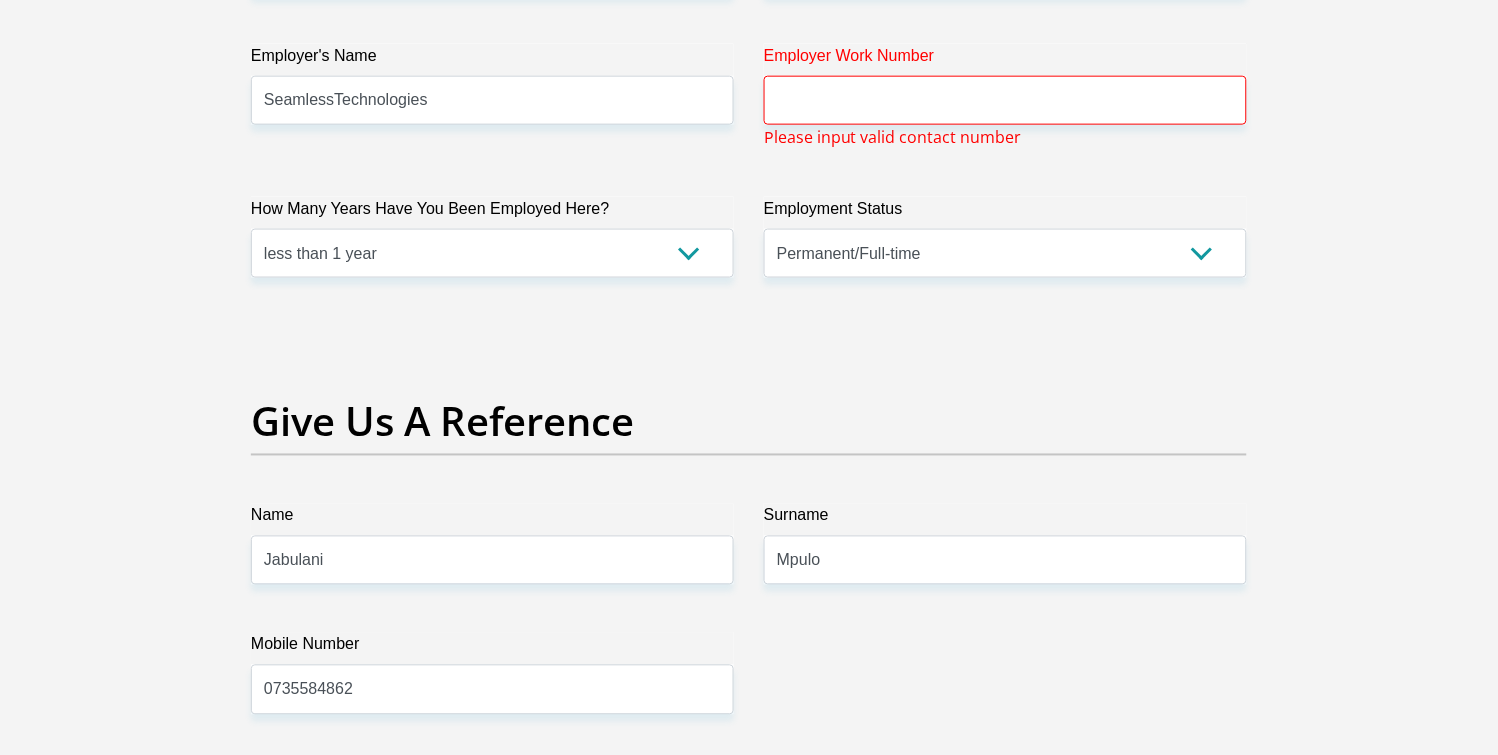 type on "0" 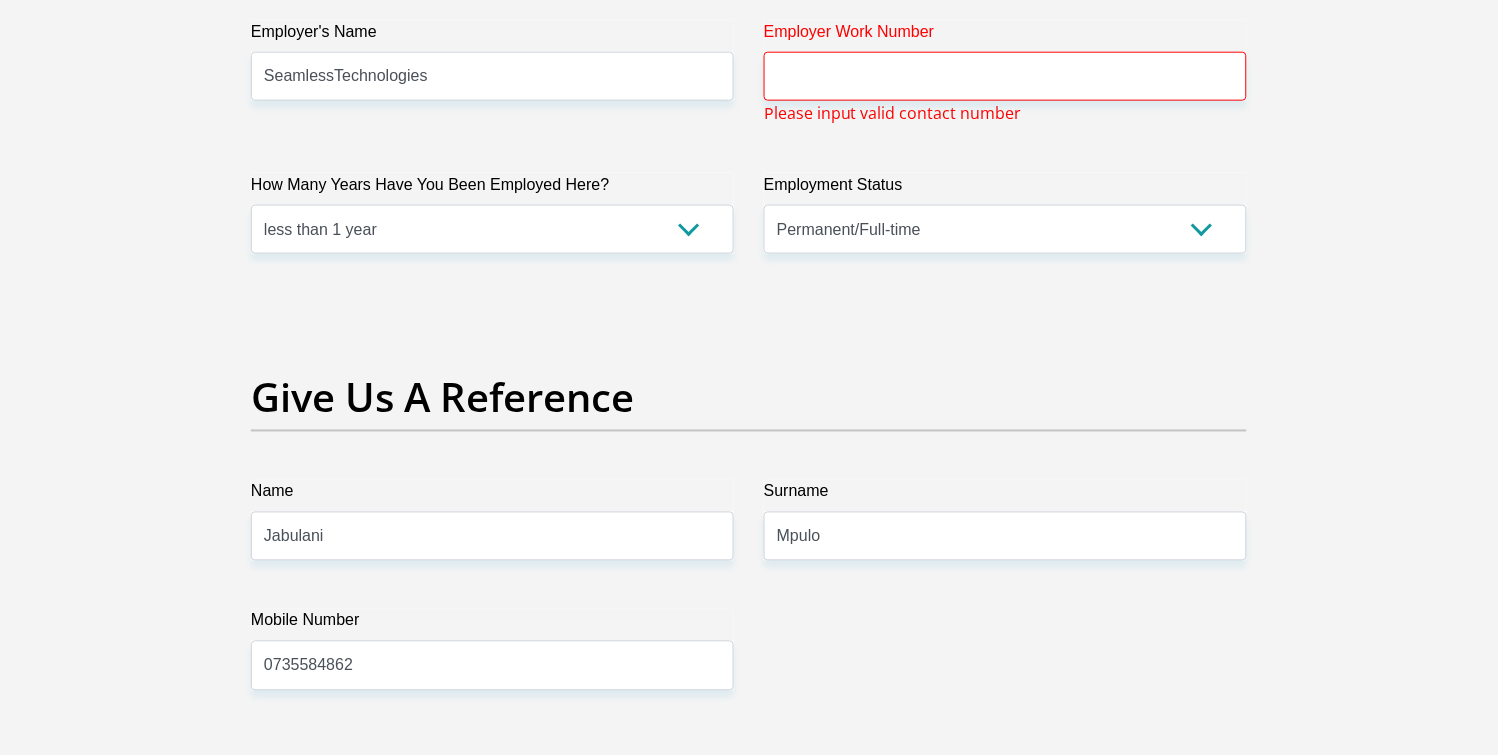 type on "0" 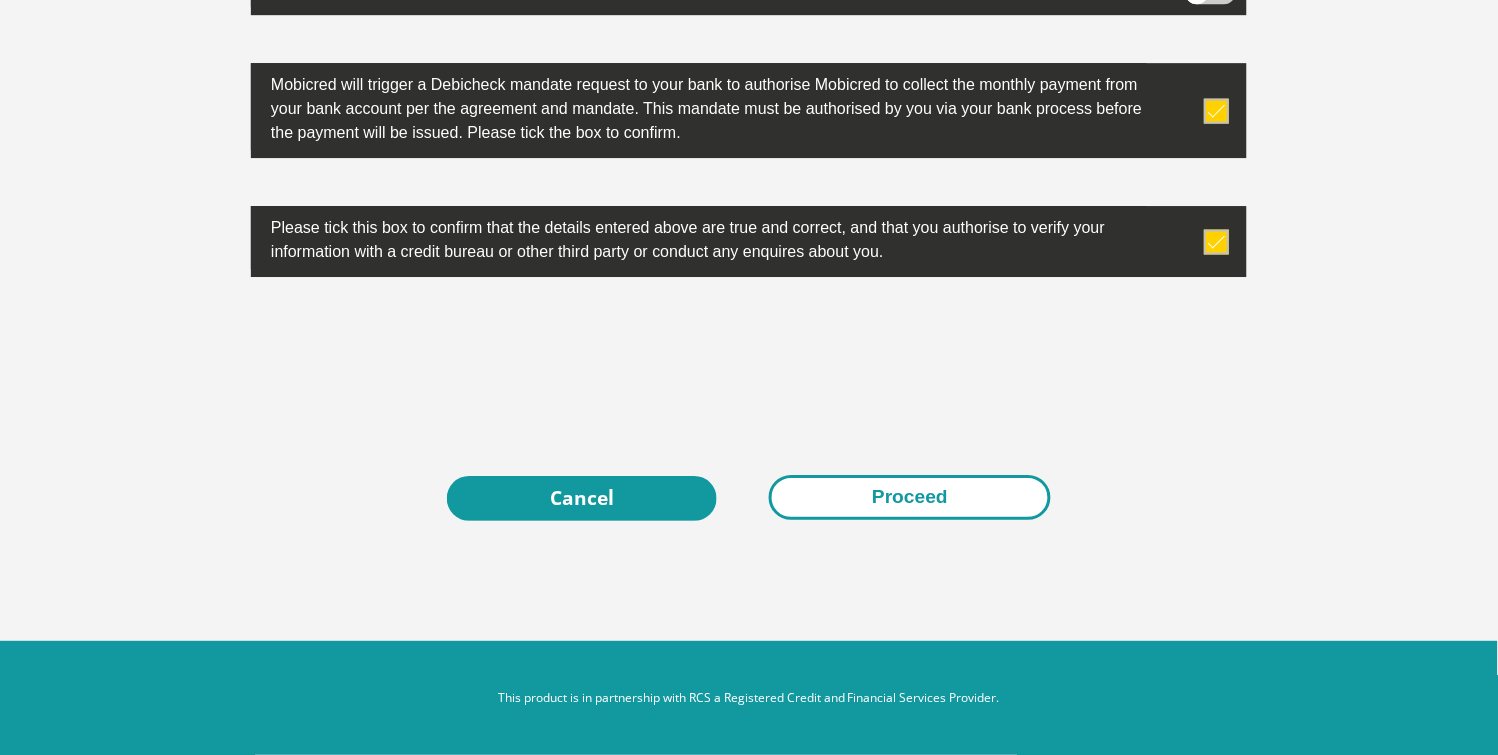 click on "Proceed" at bounding box center [910, 497] 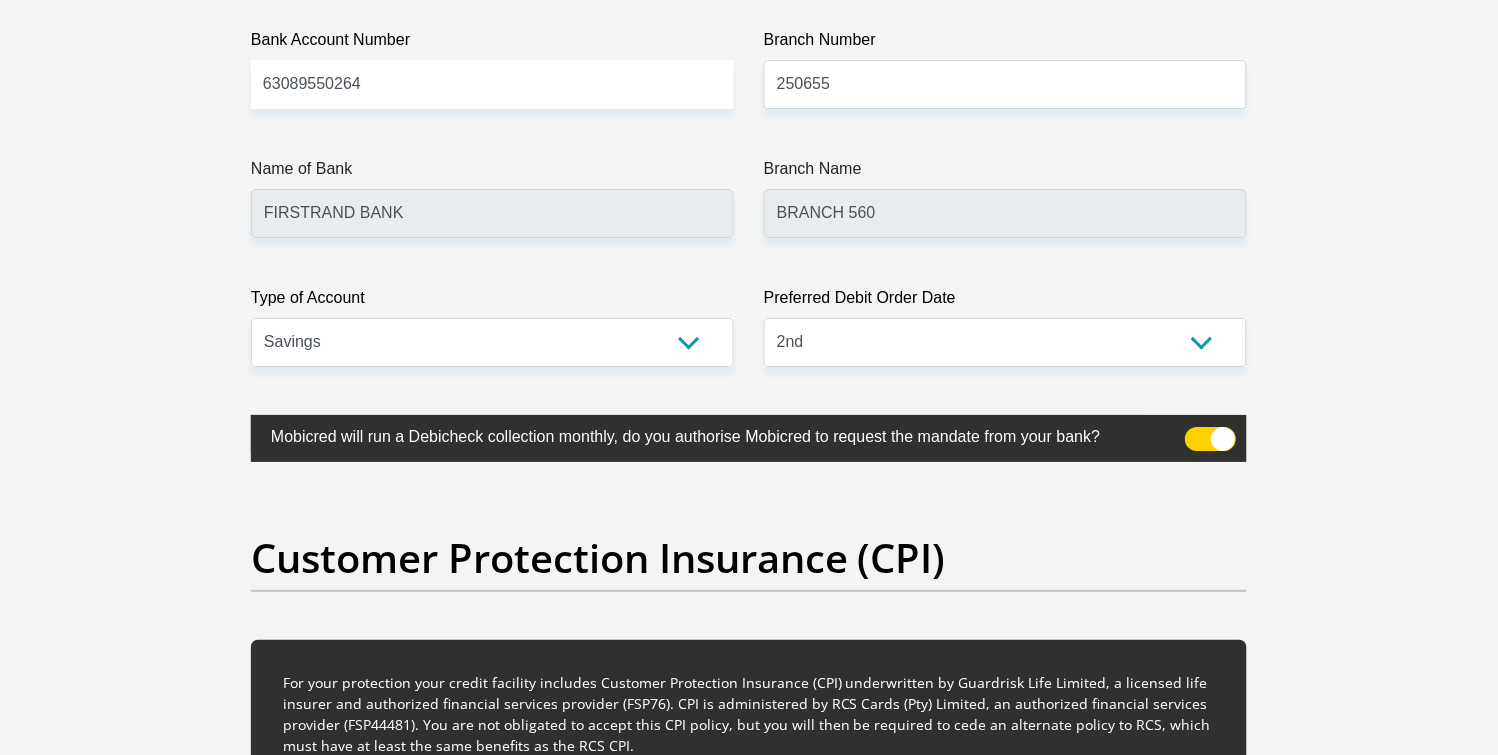 scroll, scrollTop: 4670, scrollLeft: 0, axis: vertical 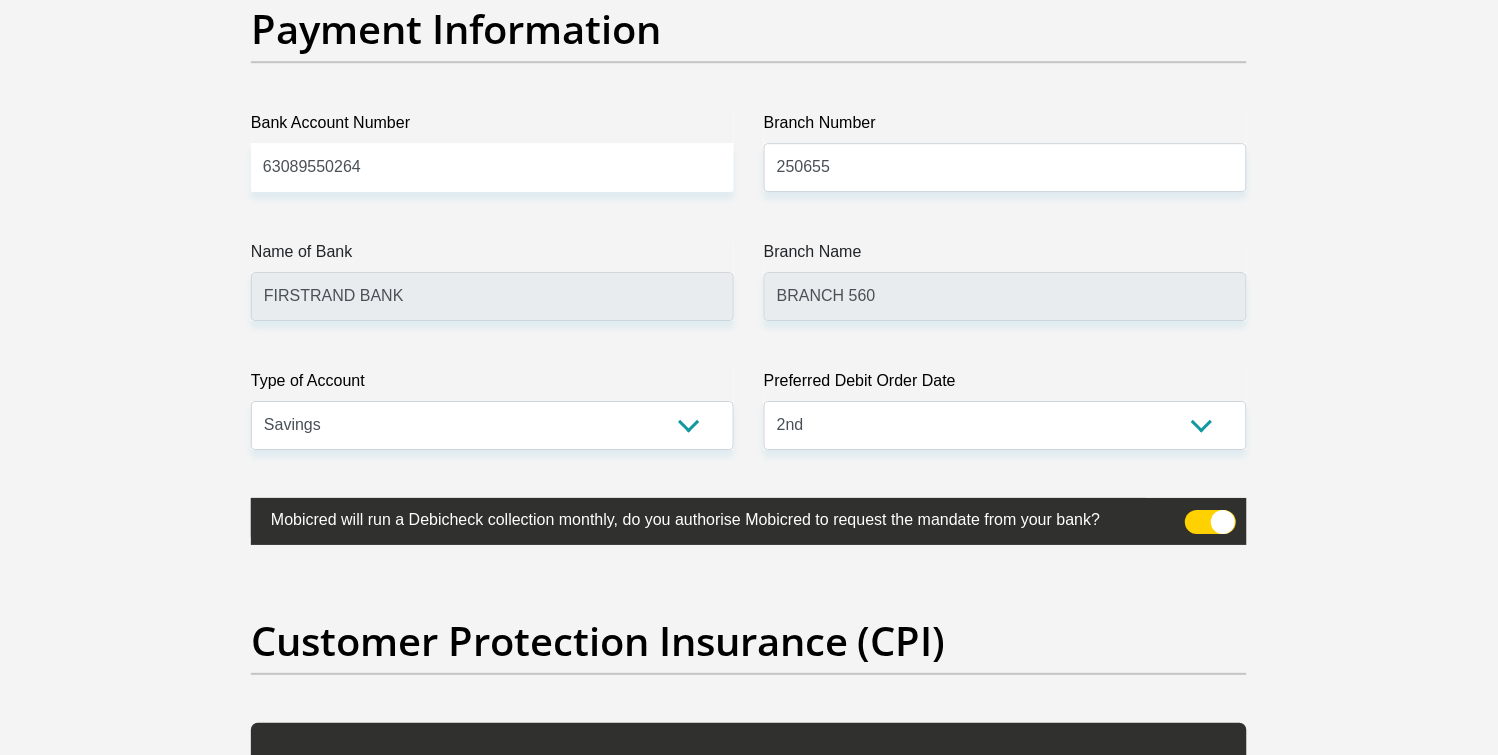 click on "Employer Work Number" at bounding box center [1005, -730] 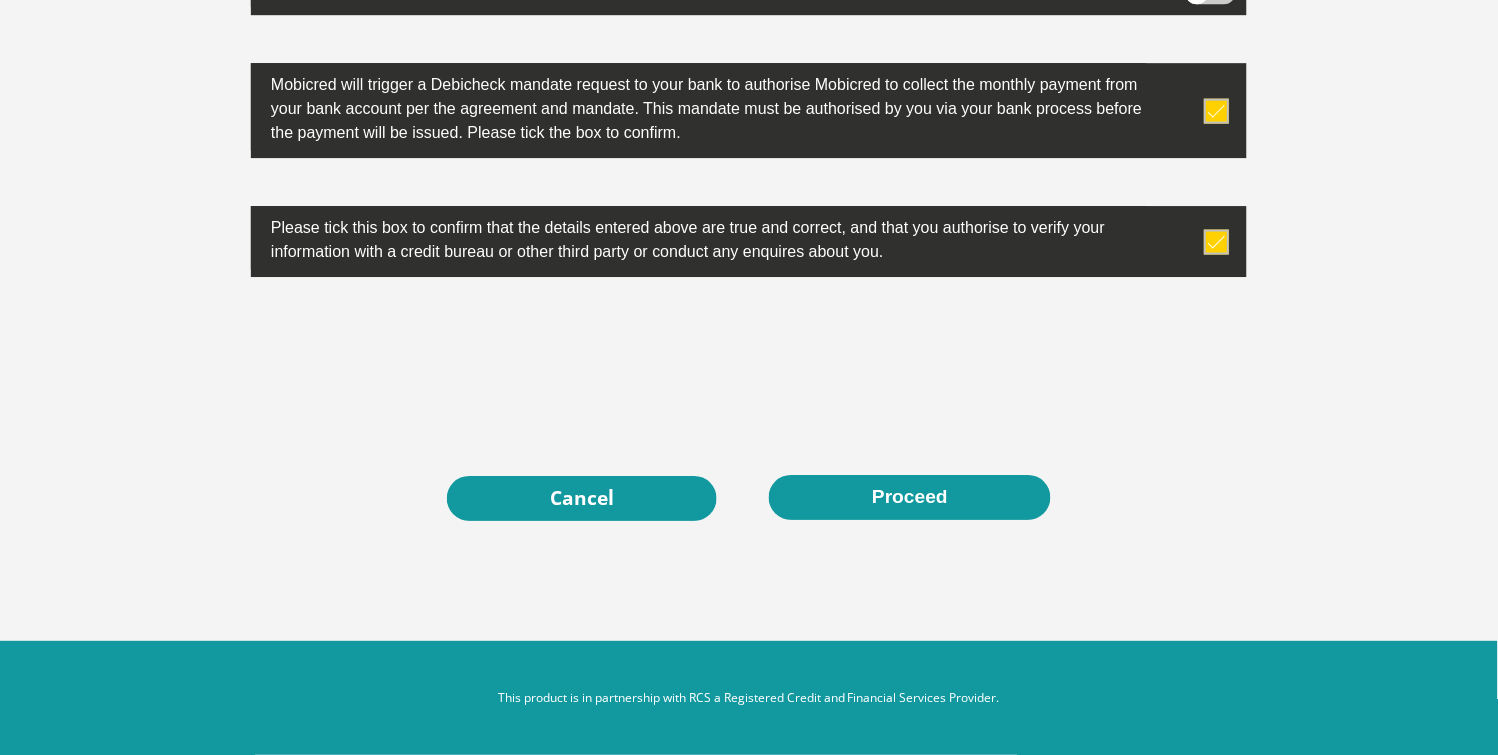 scroll, scrollTop: 8121, scrollLeft: 0, axis: vertical 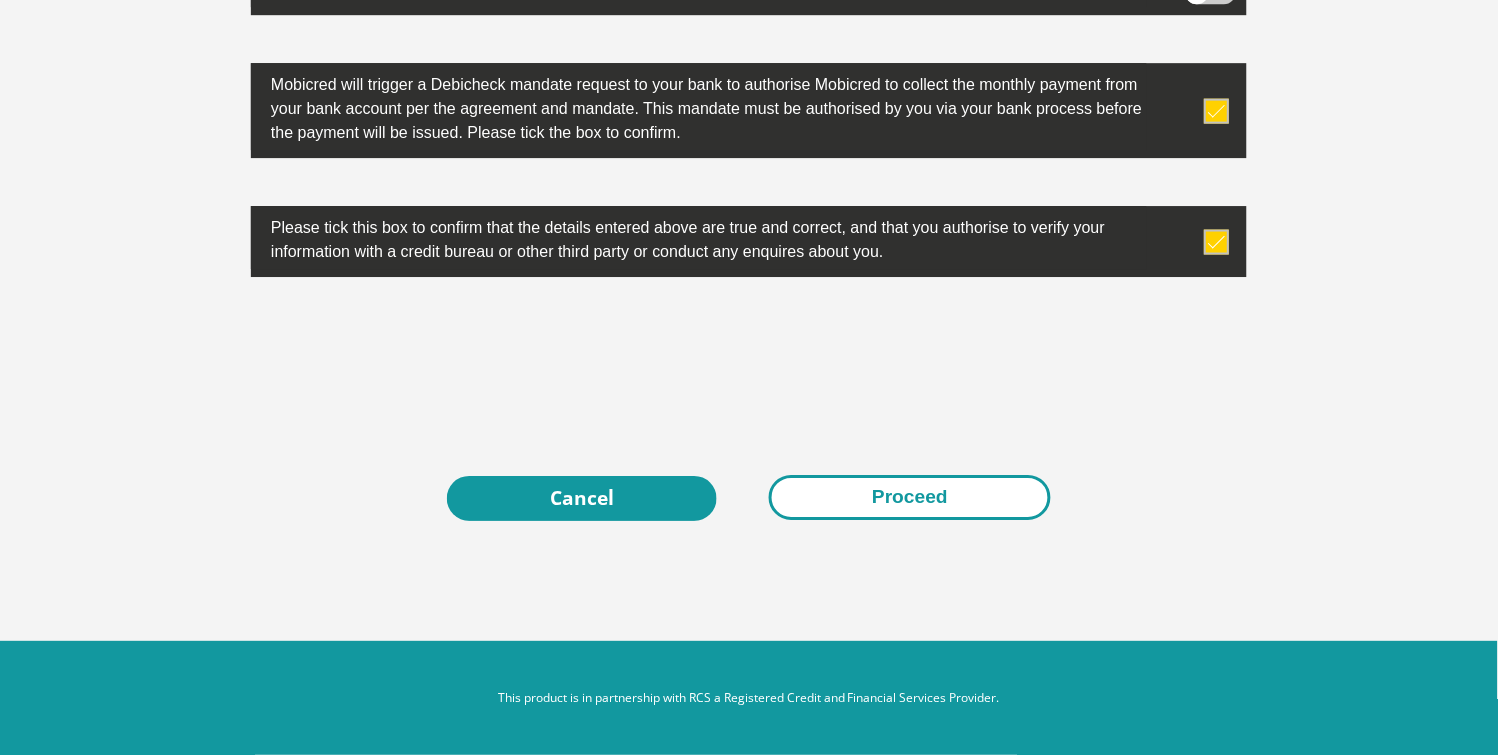 type on "0313043940" 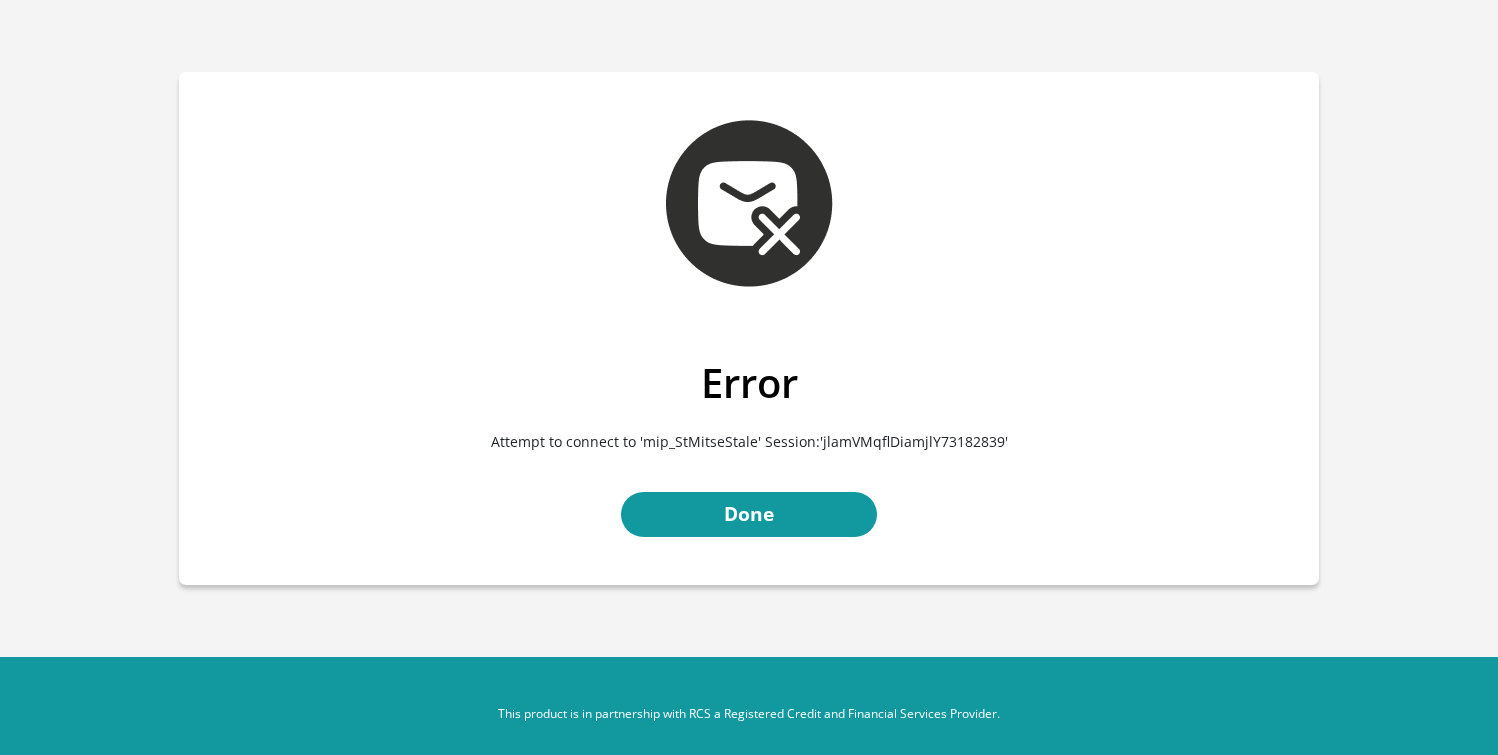 scroll, scrollTop: 0, scrollLeft: 0, axis: both 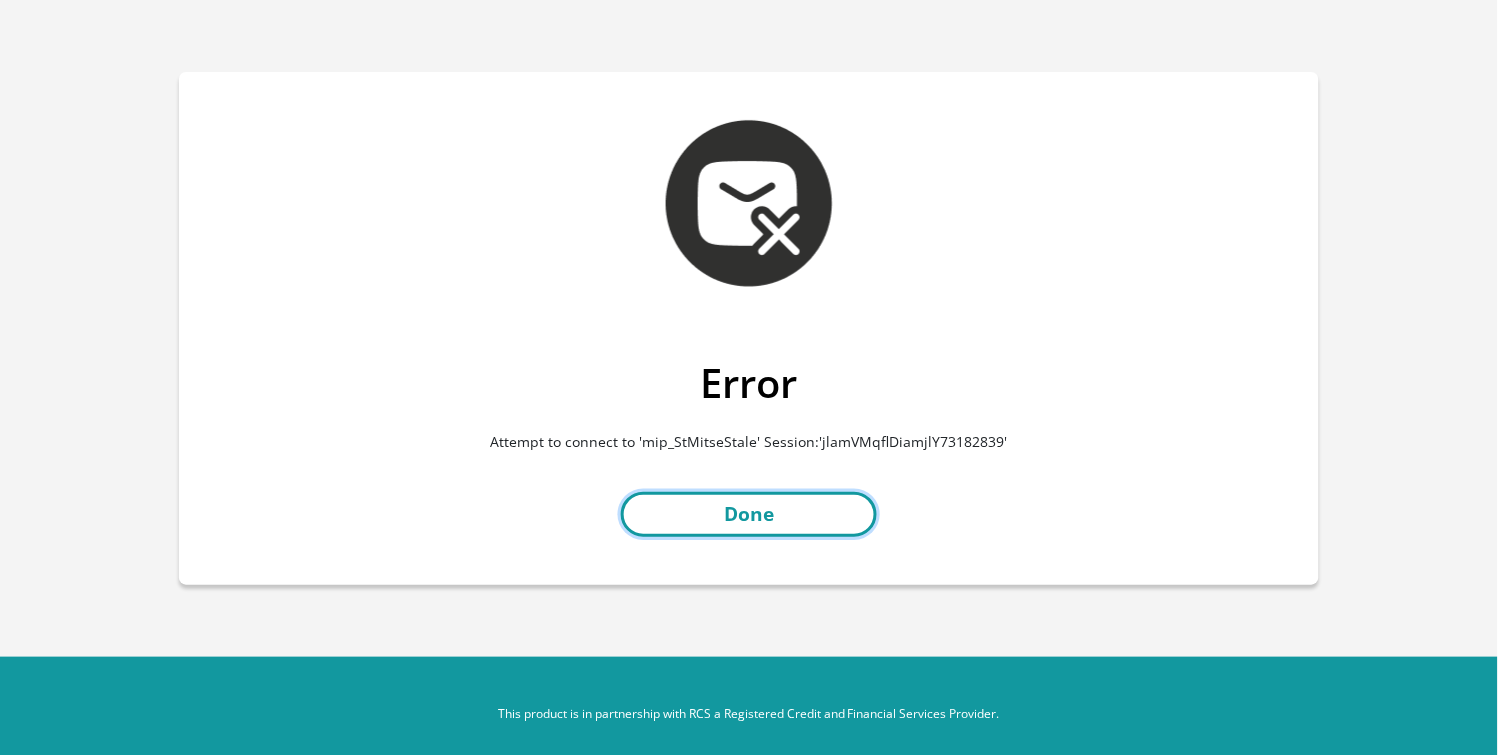 click on "Done" at bounding box center (749, 514) 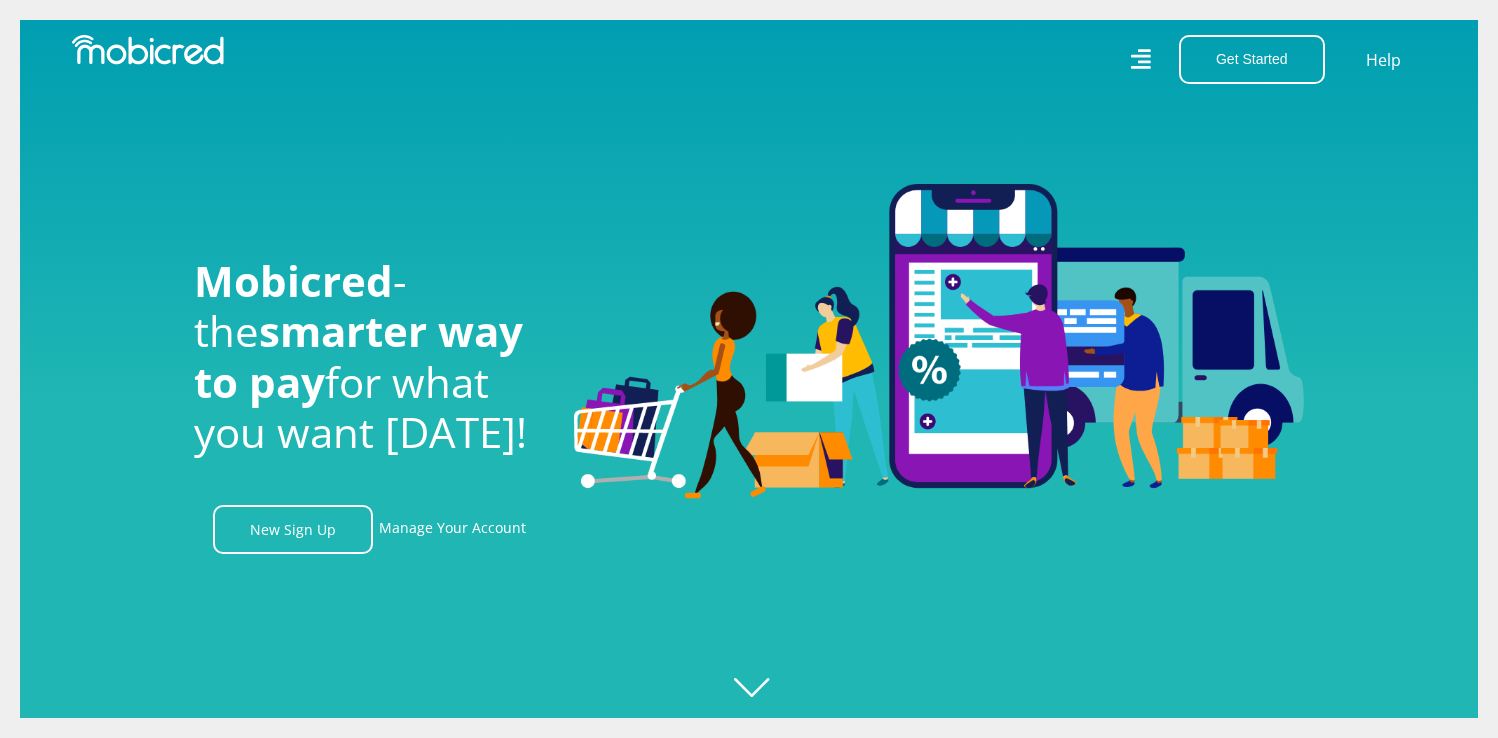 scroll, scrollTop: 0, scrollLeft: 0, axis: both 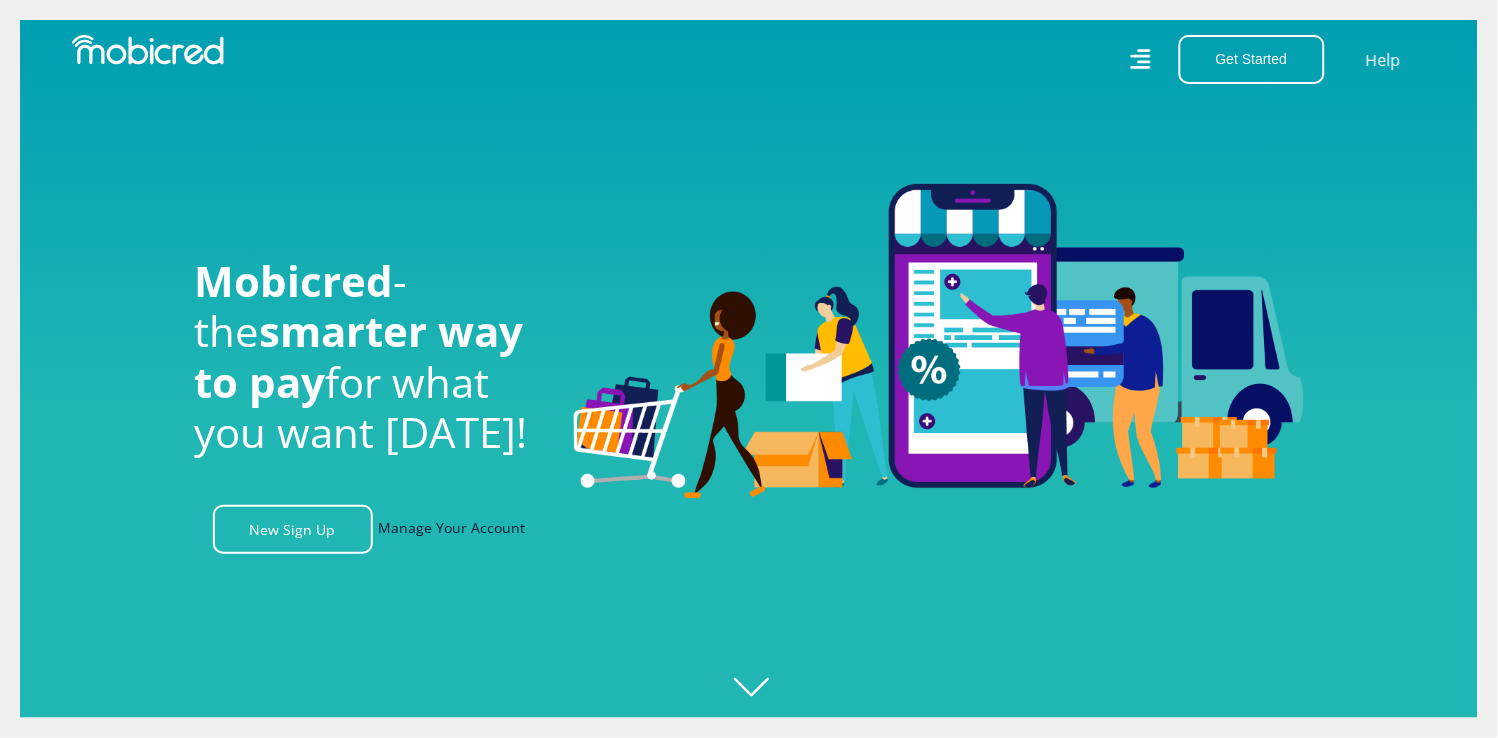 click on "Manage Your Account" at bounding box center (452, 529) 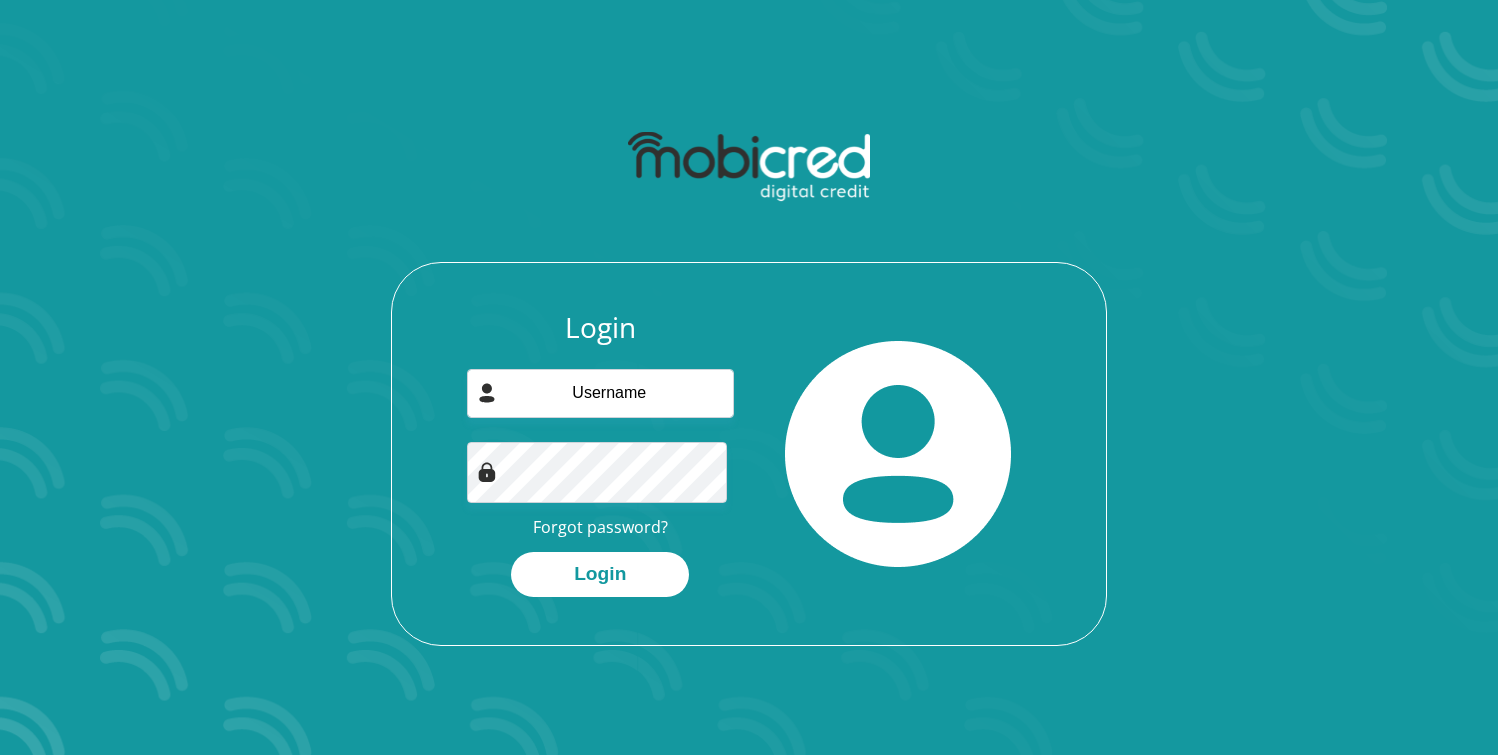 scroll, scrollTop: 0, scrollLeft: 0, axis: both 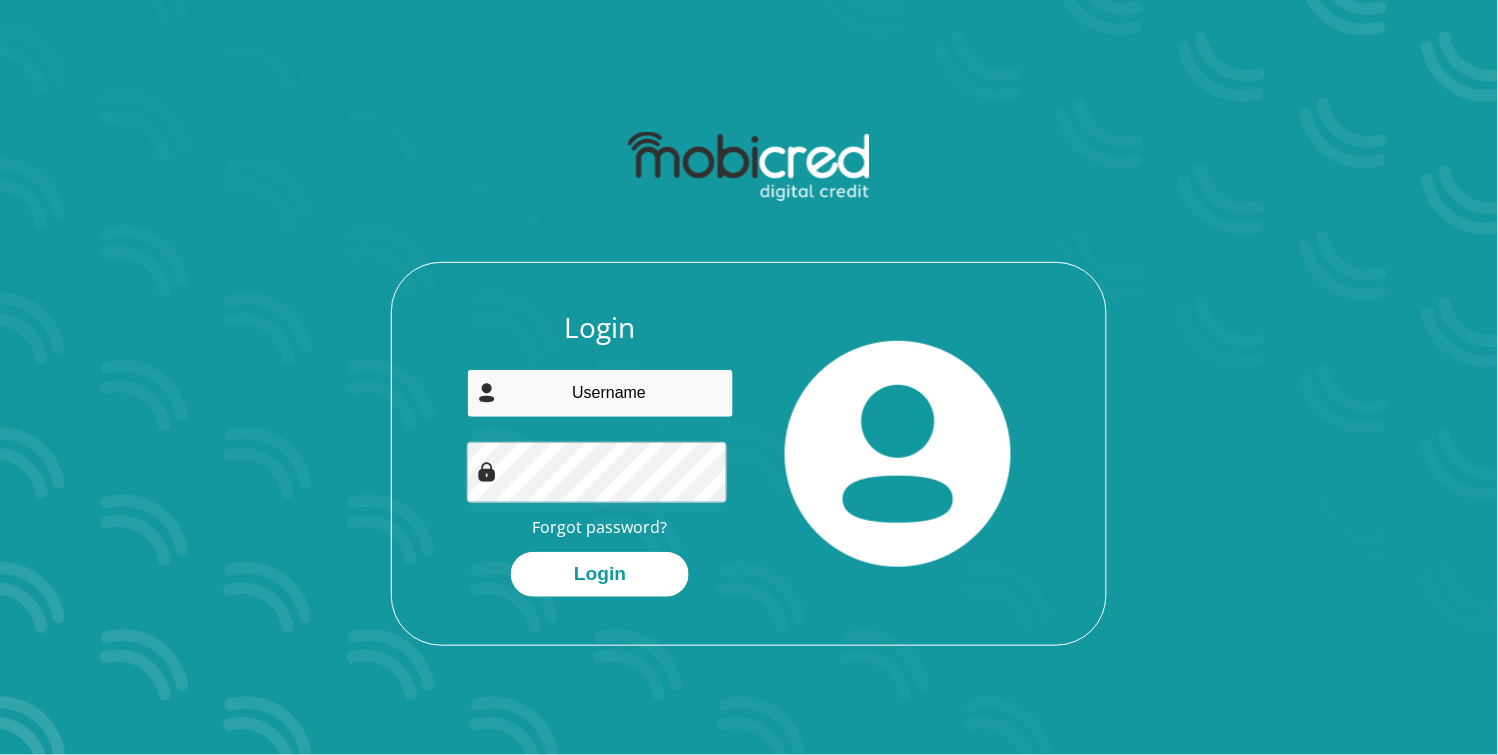 click at bounding box center (601, 393) 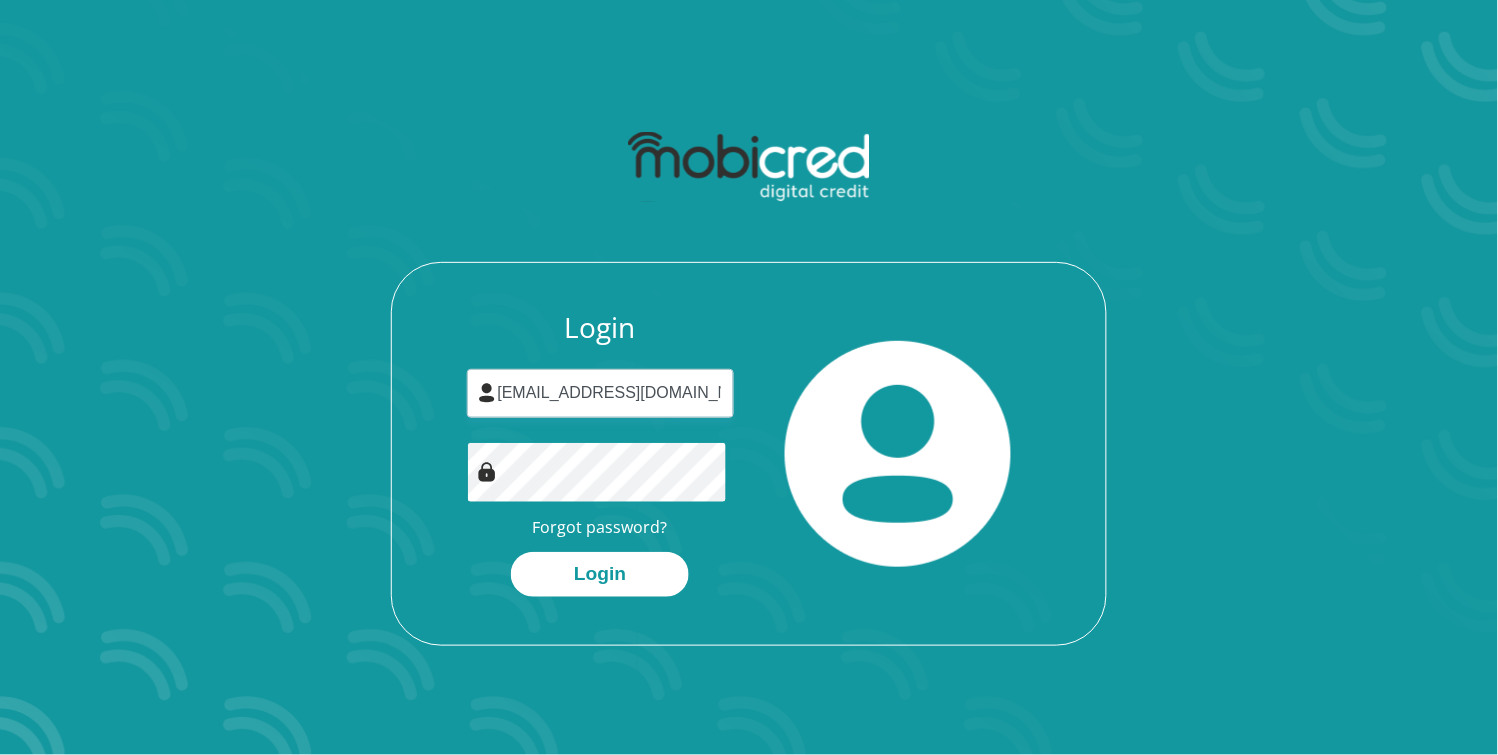 click on "Login" at bounding box center [600, 574] 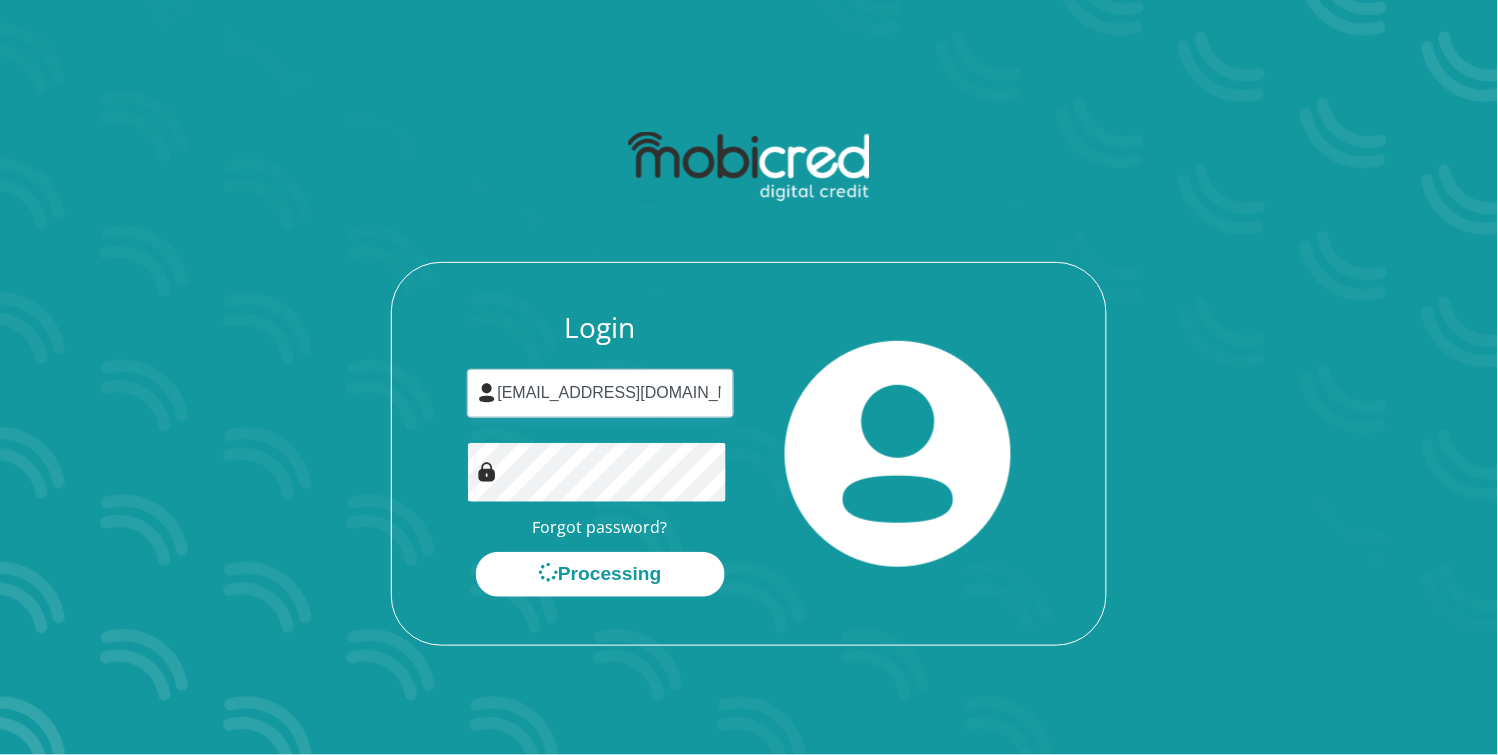scroll, scrollTop: 0, scrollLeft: 0, axis: both 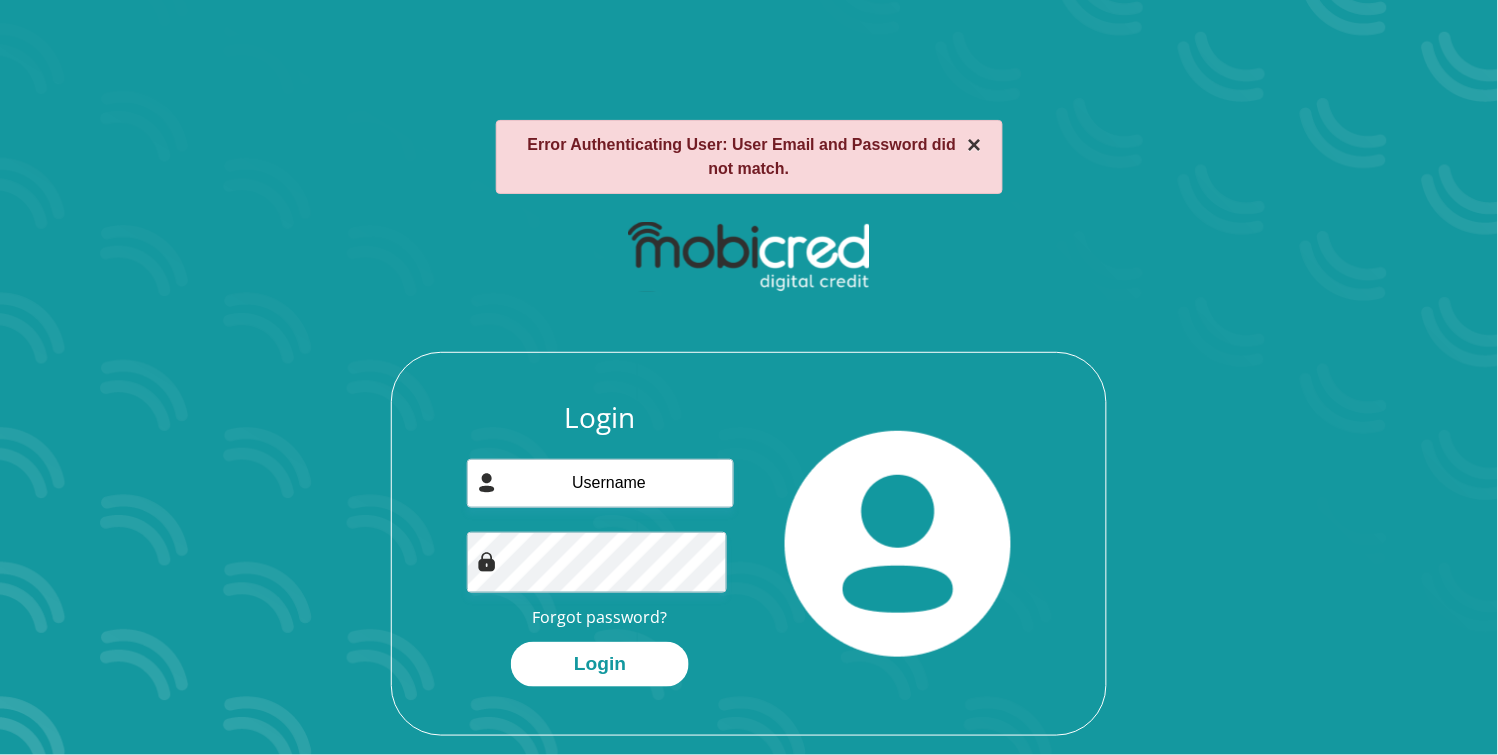click on "×" at bounding box center [974, 145] 